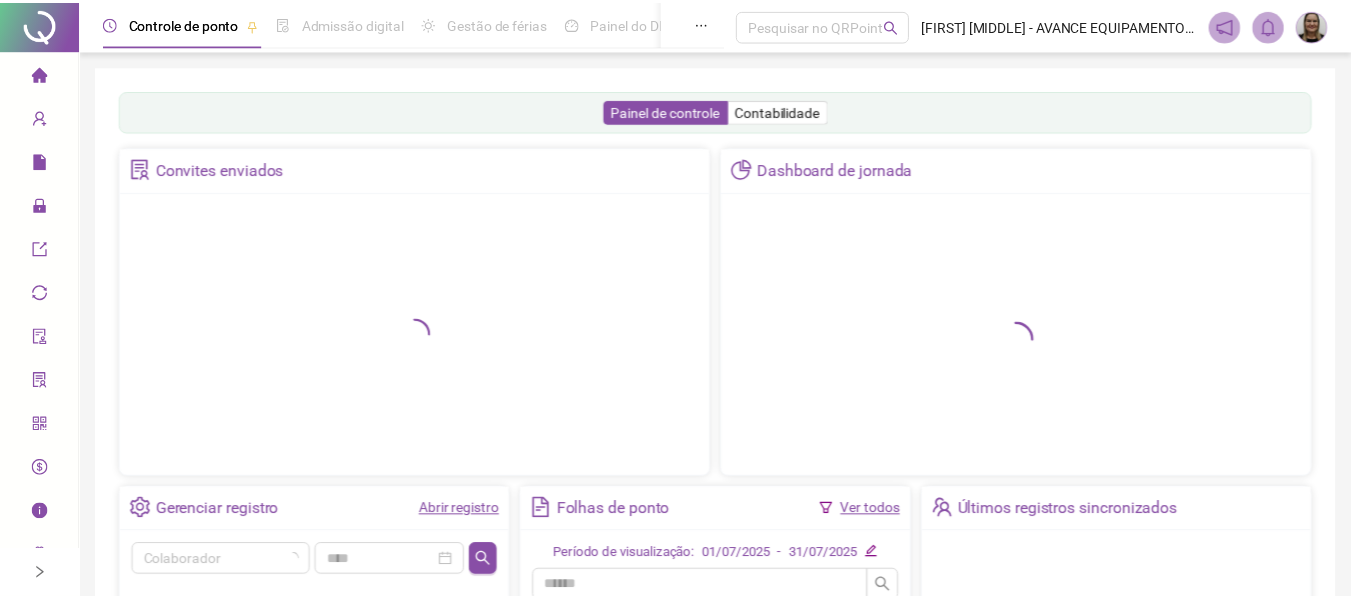 scroll, scrollTop: 0, scrollLeft: 0, axis: both 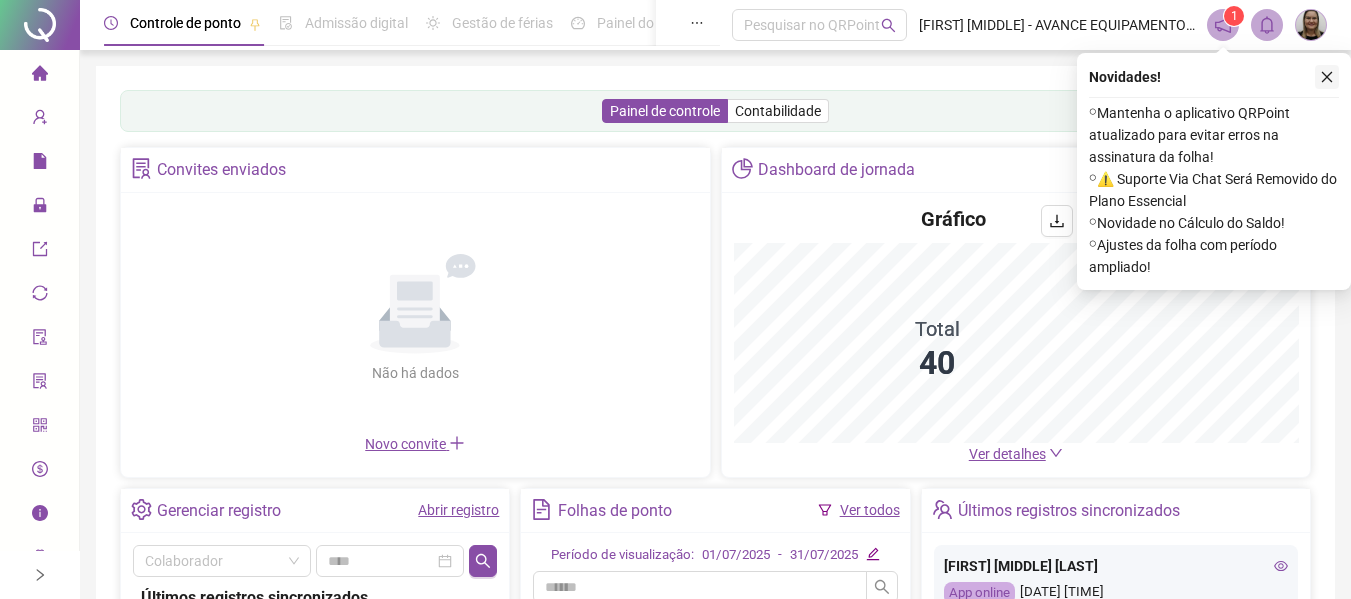 click 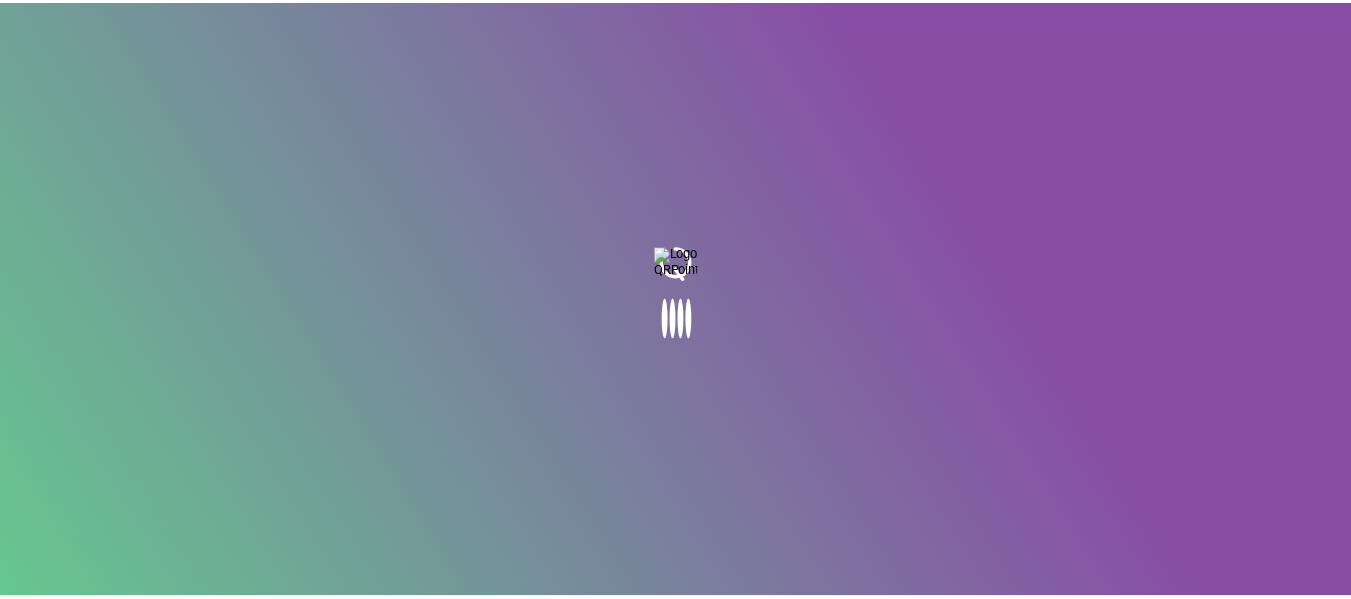 scroll, scrollTop: 0, scrollLeft: 0, axis: both 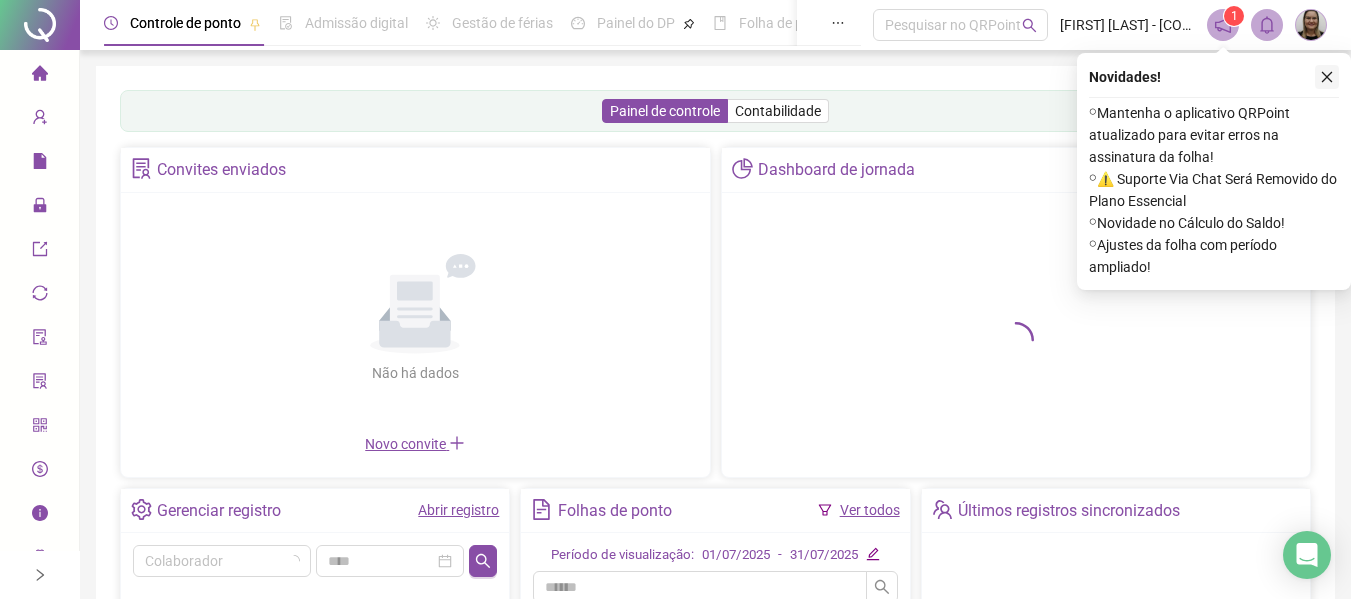 click at bounding box center (1327, 77) 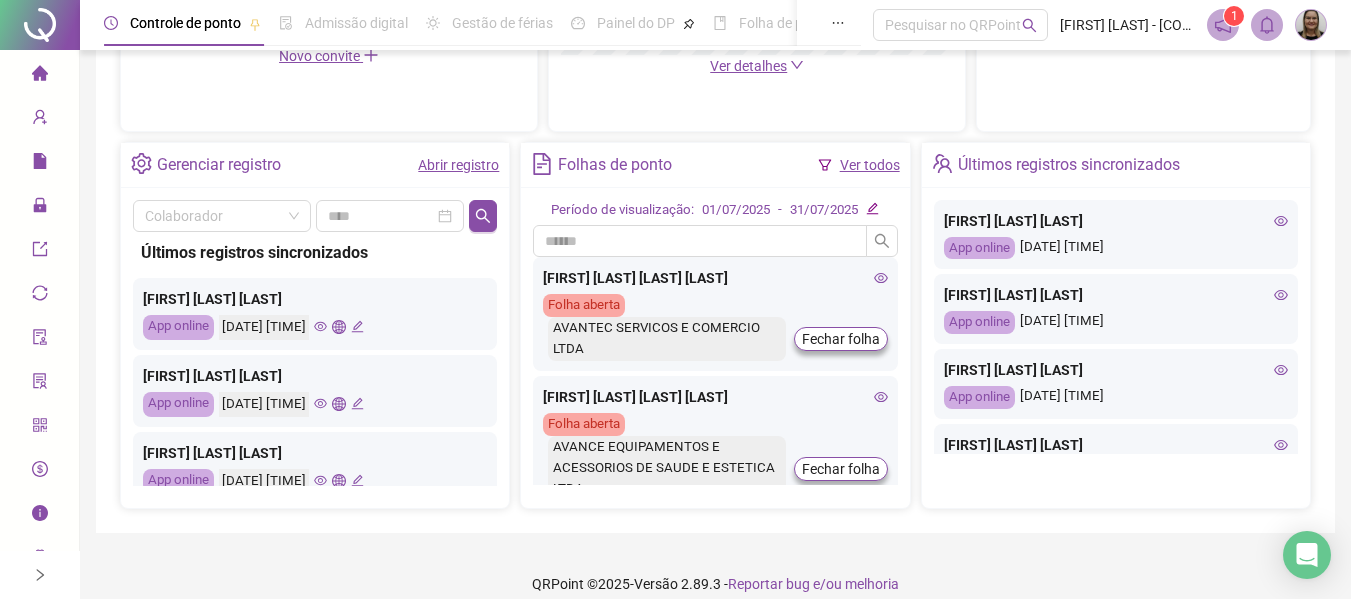 scroll, scrollTop: 695, scrollLeft: 0, axis: vertical 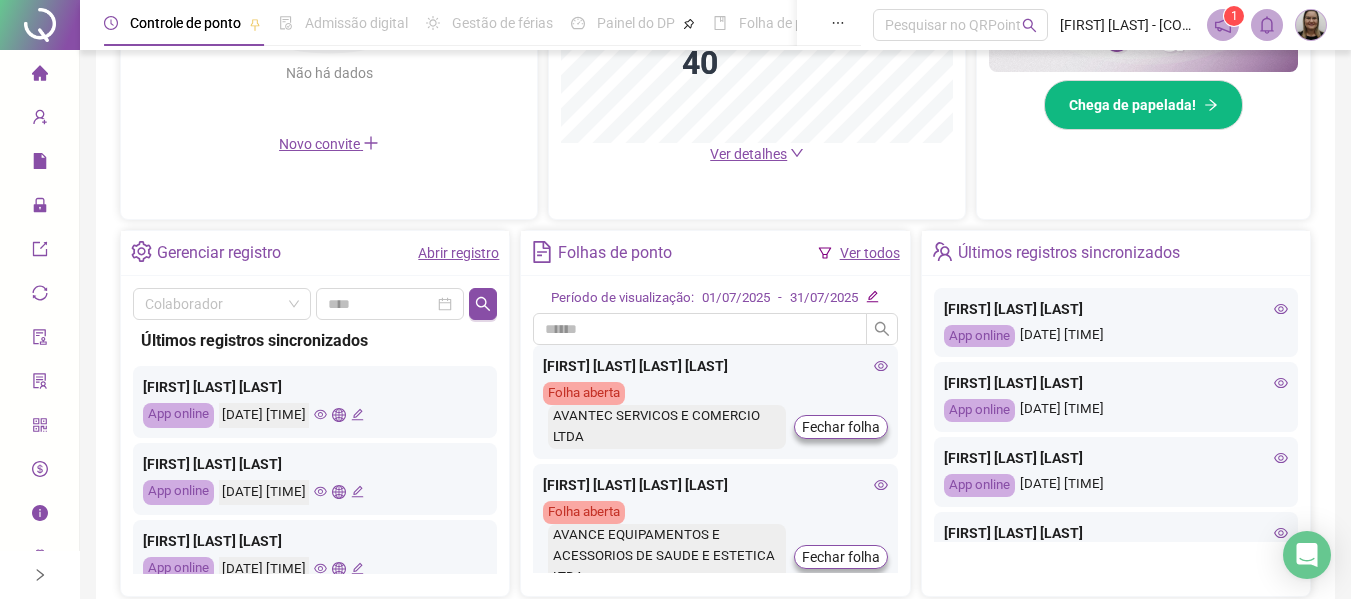 click 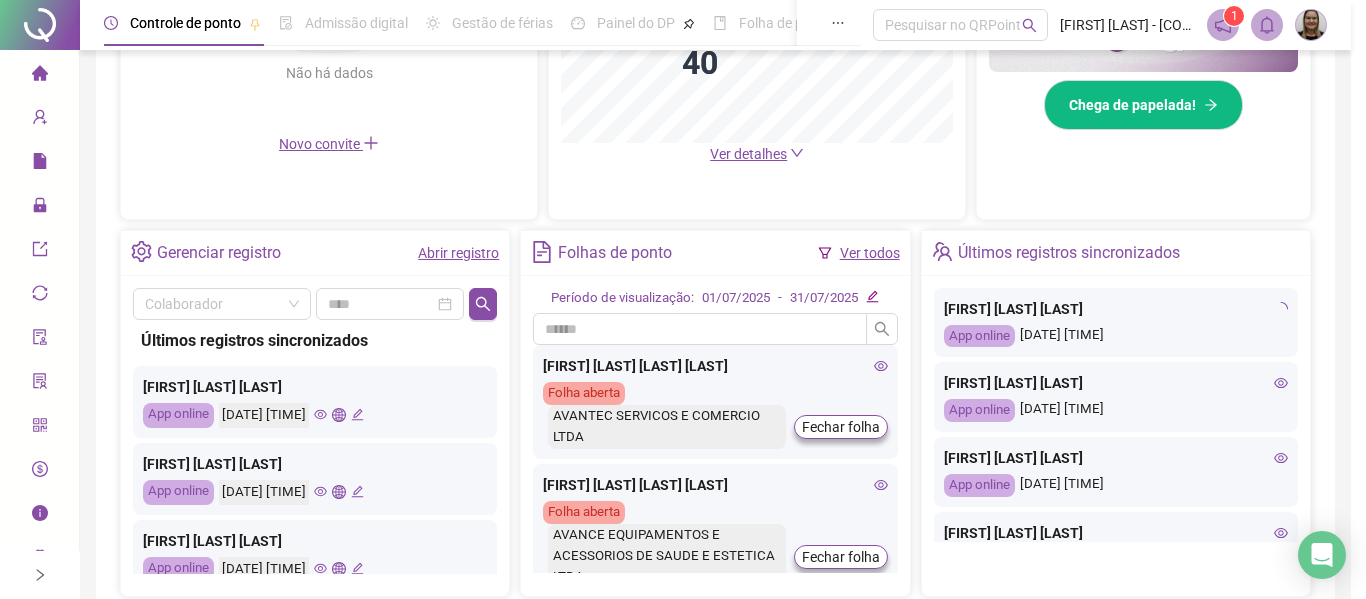 type on "**********" 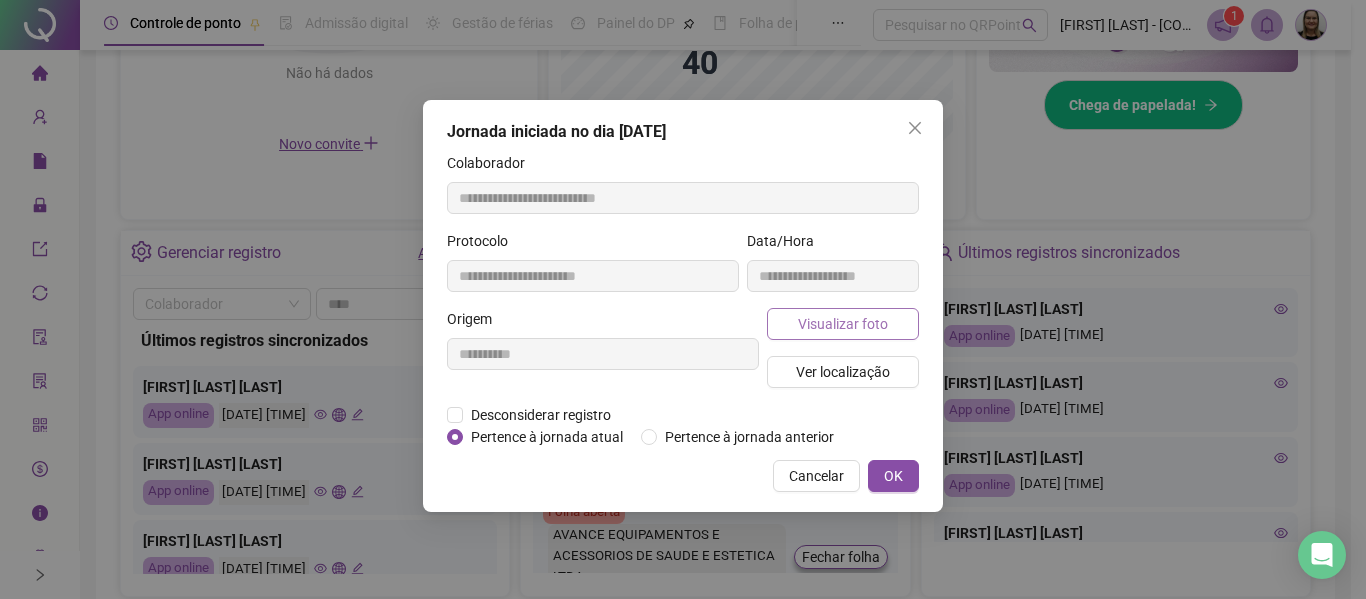 click on "Visualizar foto" at bounding box center (843, 324) 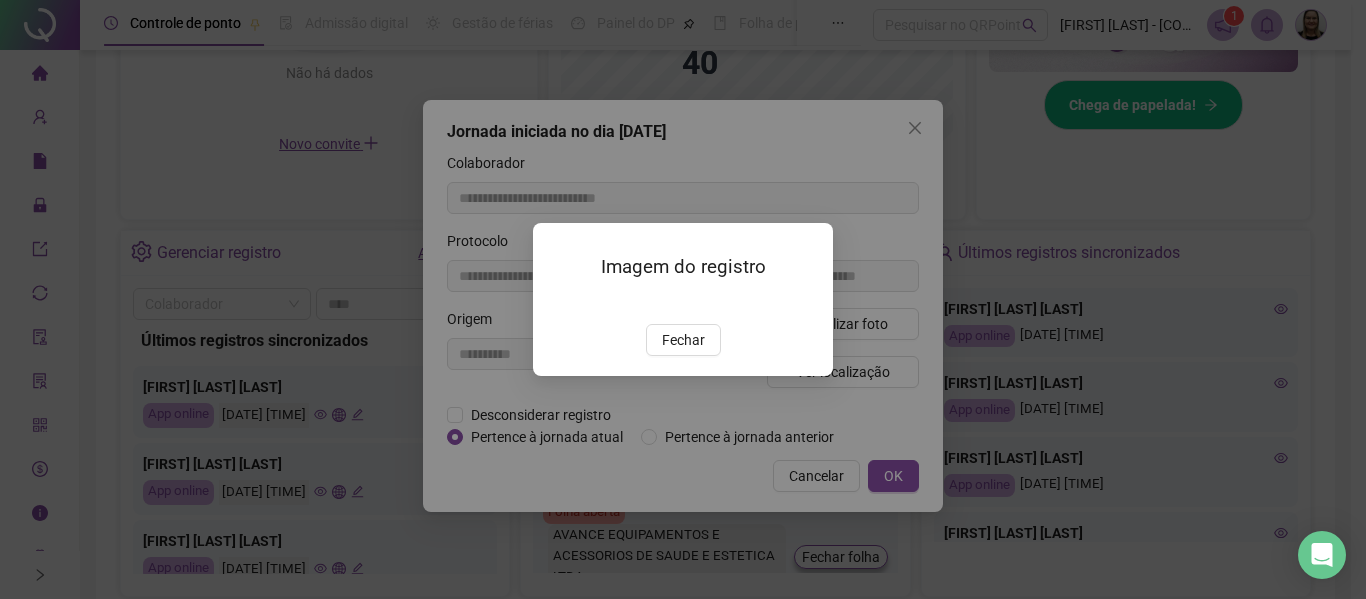 click on "Fechar" at bounding box center (683, 340) 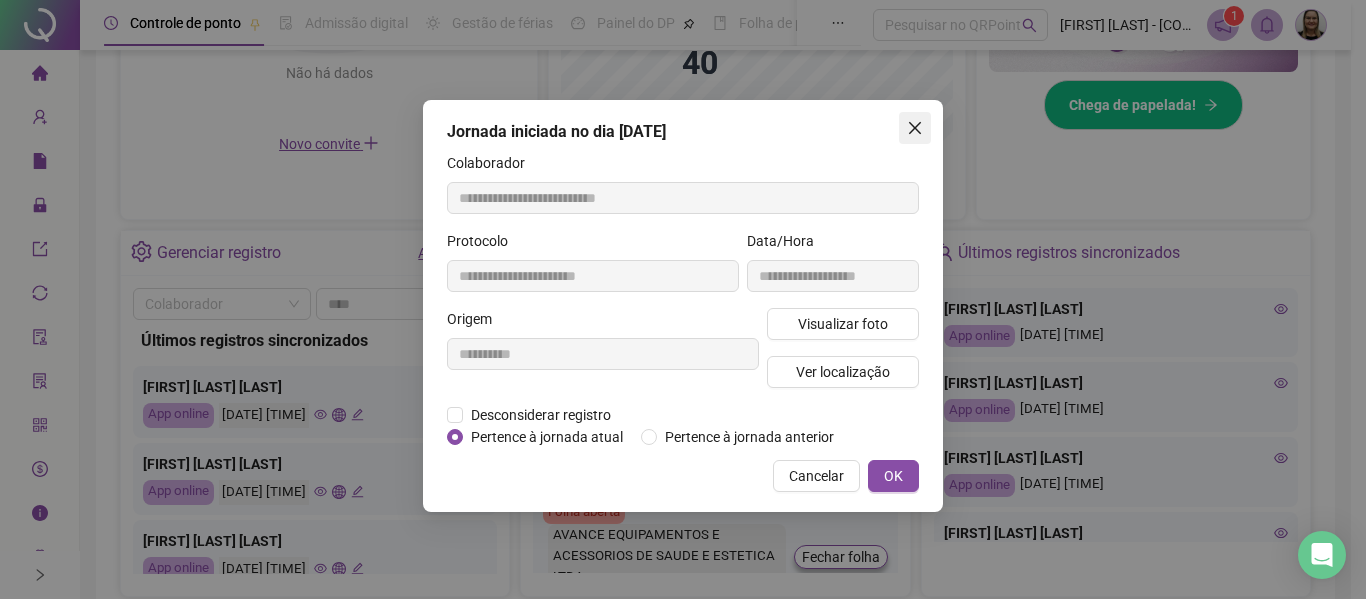 click at bounding box center (915, 128) 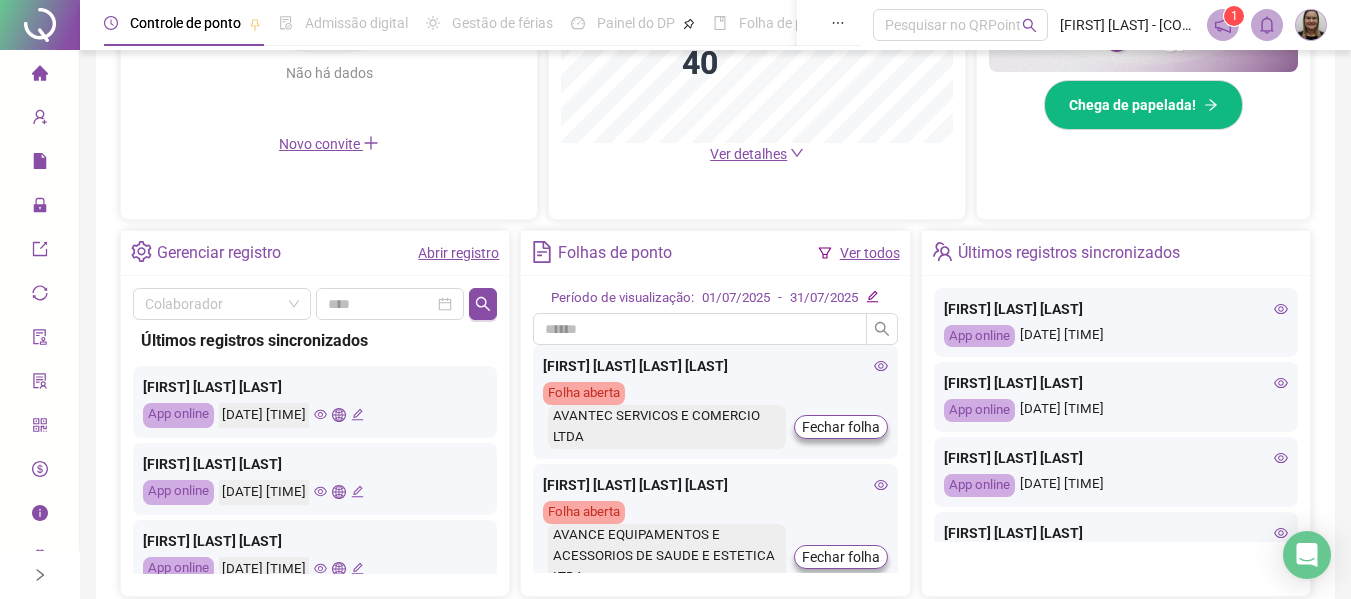 click 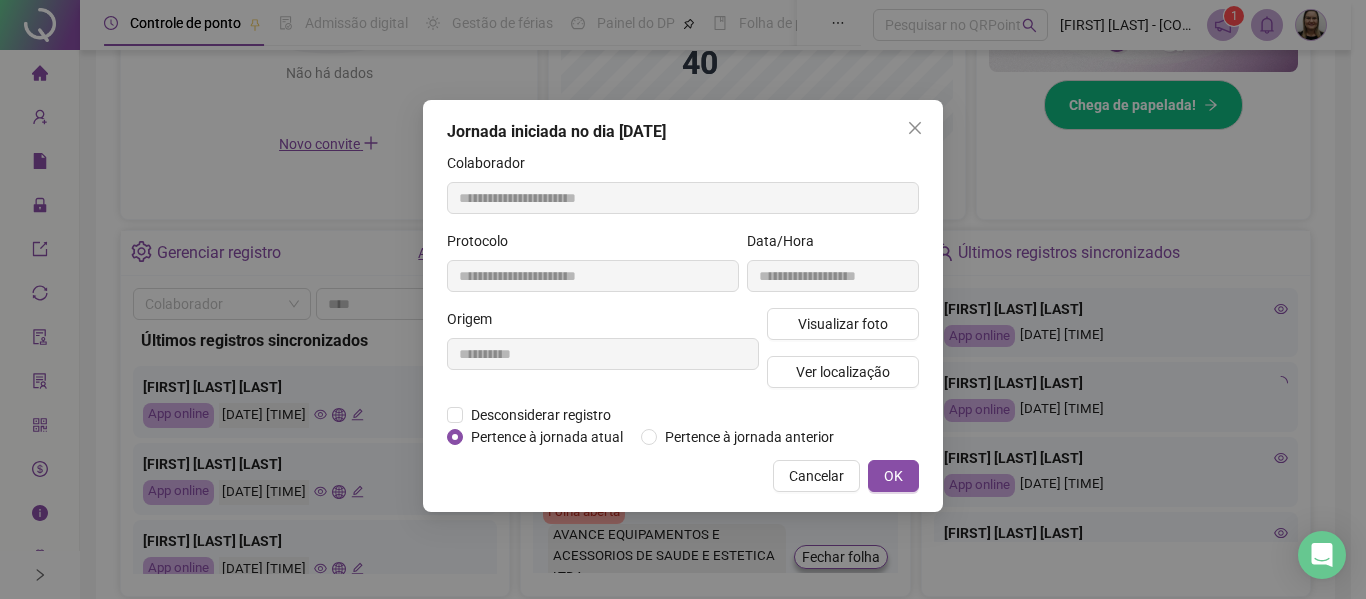 type on "**********" 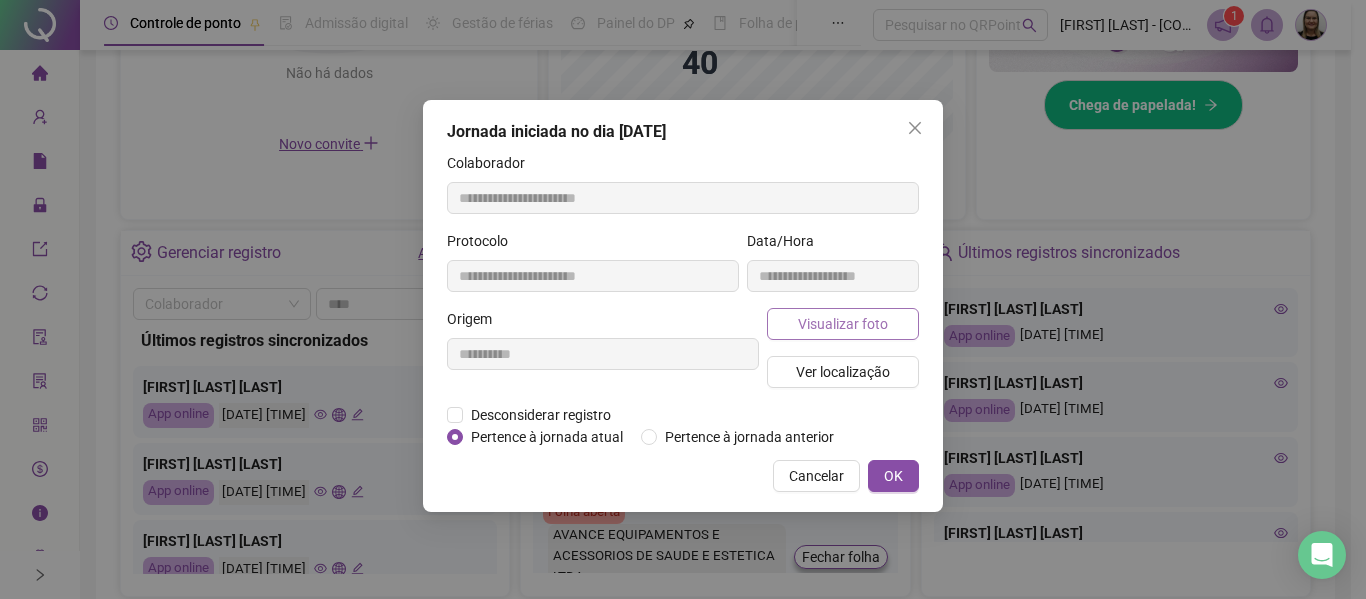 click on "Visualizar foto" at bounding box center (843, 324) 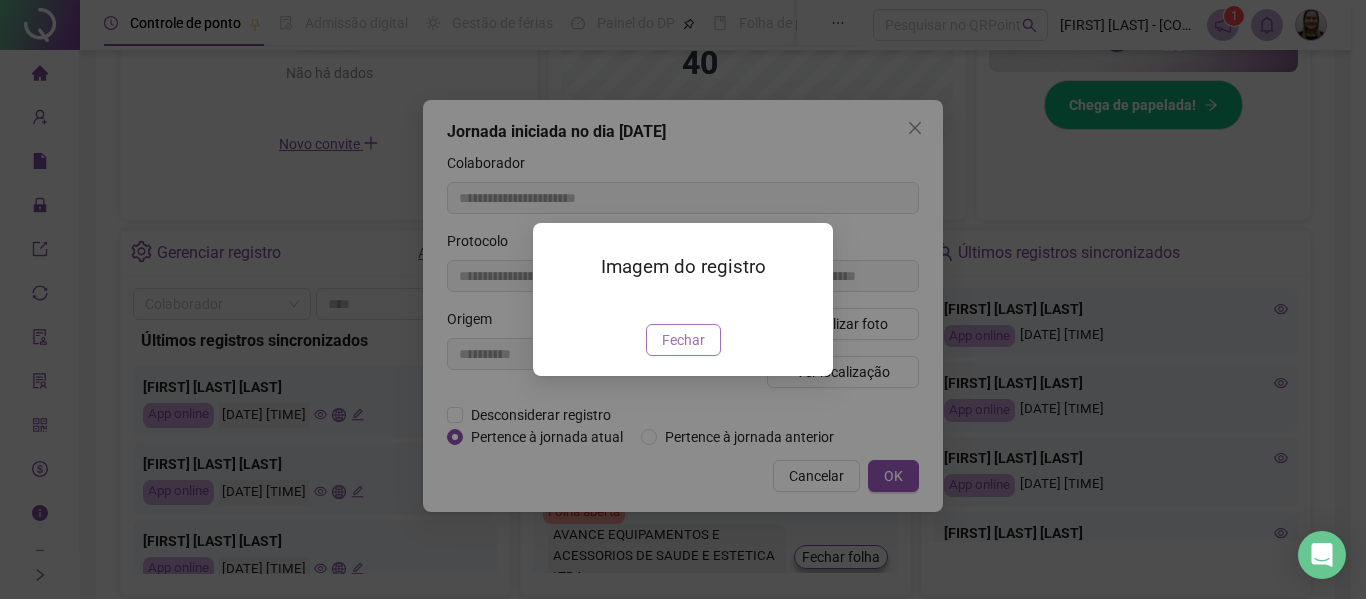 click on "Fechar" at bounding box center [683, 340] 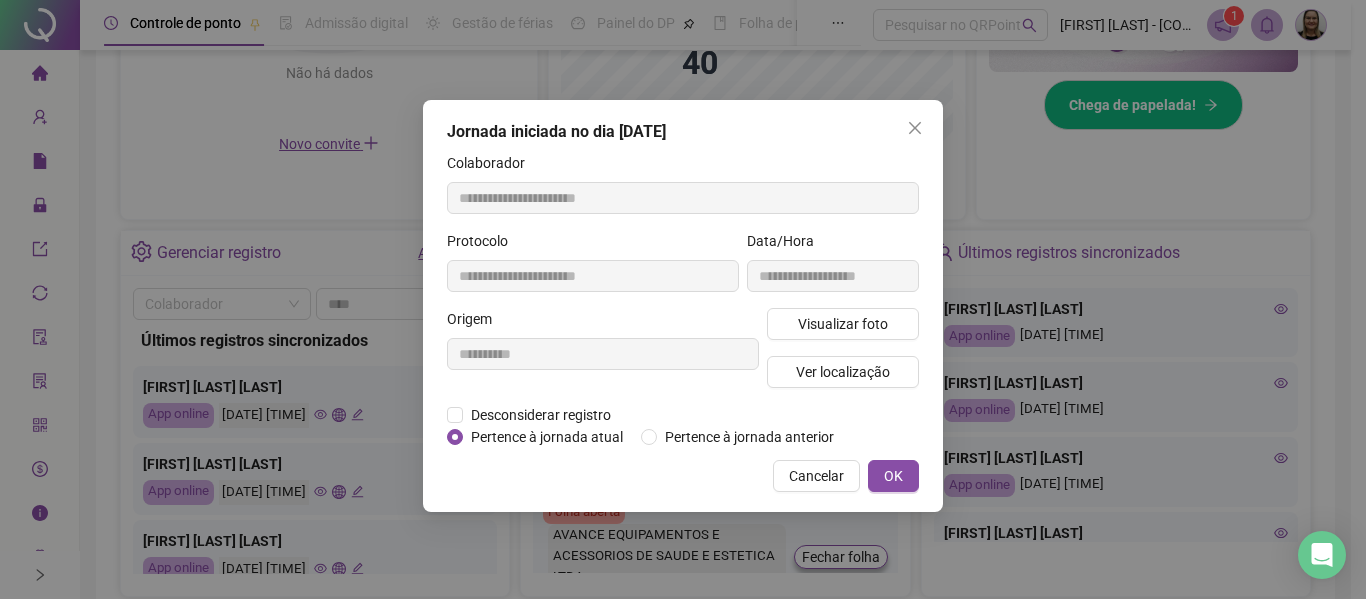 click at bounding box center (915, 128) 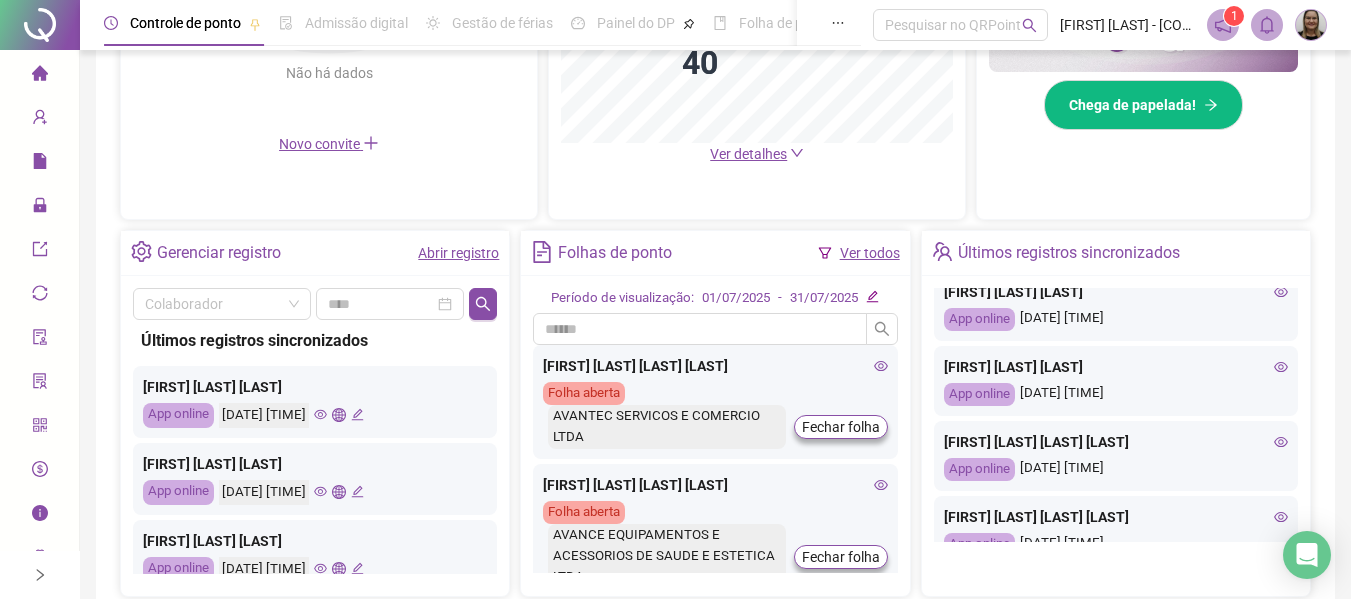 scroll, scrollTop: 200, scrollLeft: 0, axis: vertical 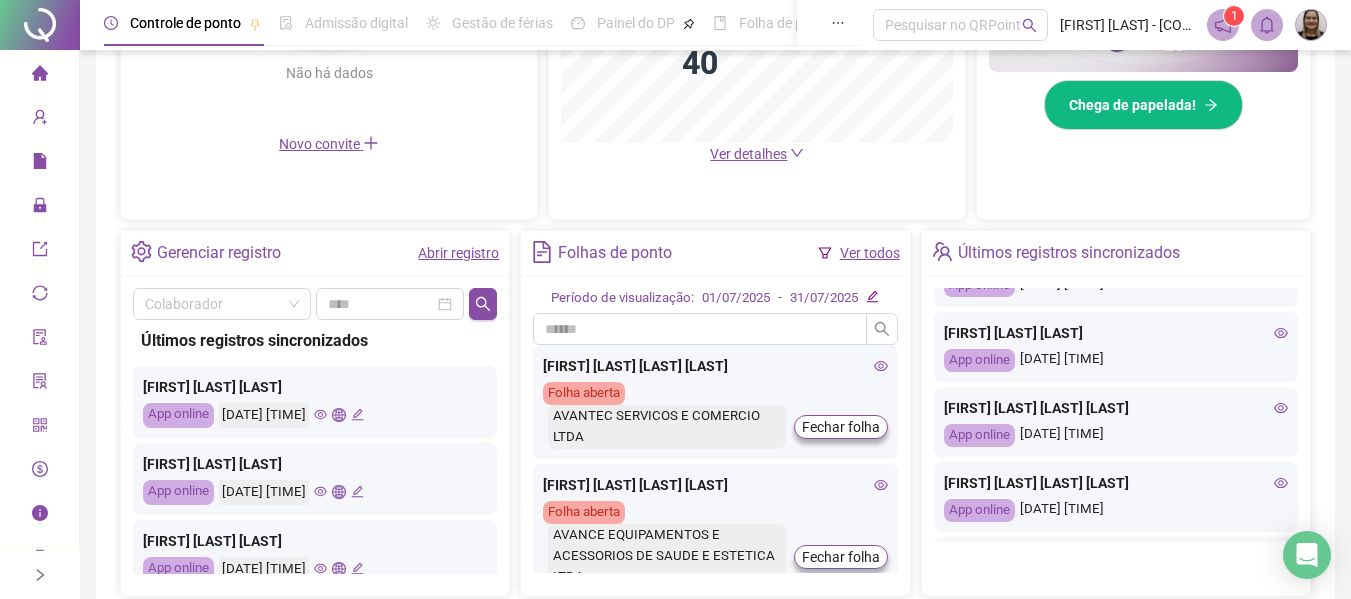 click 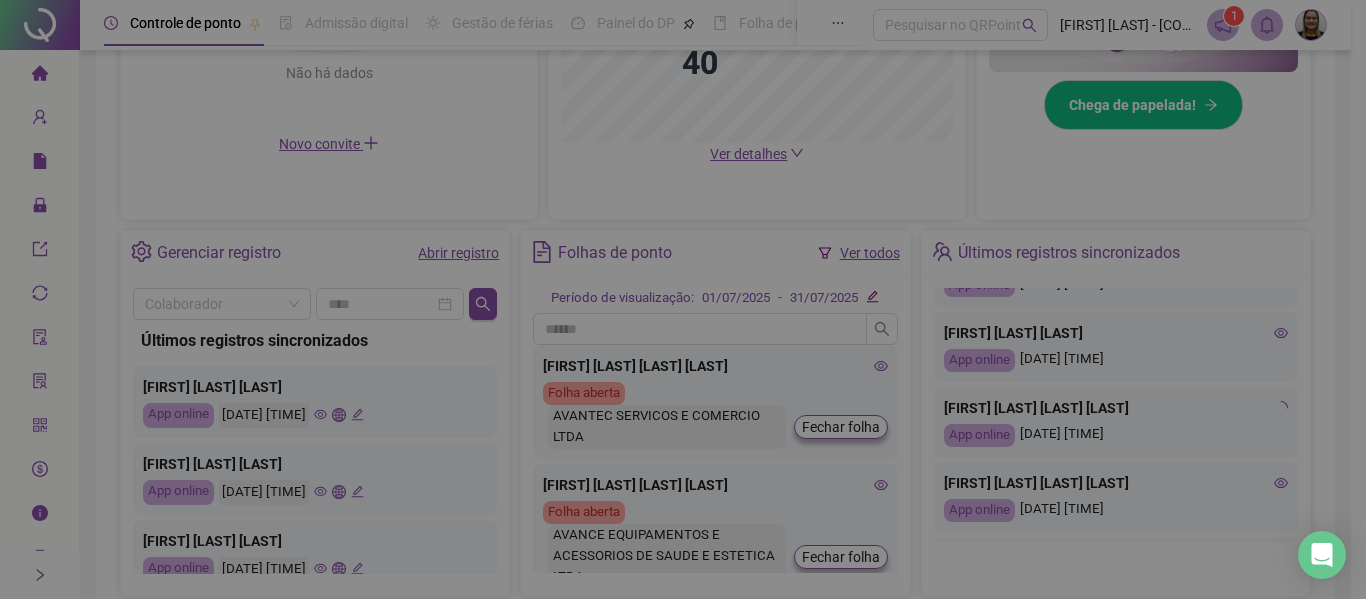 type on "**********" 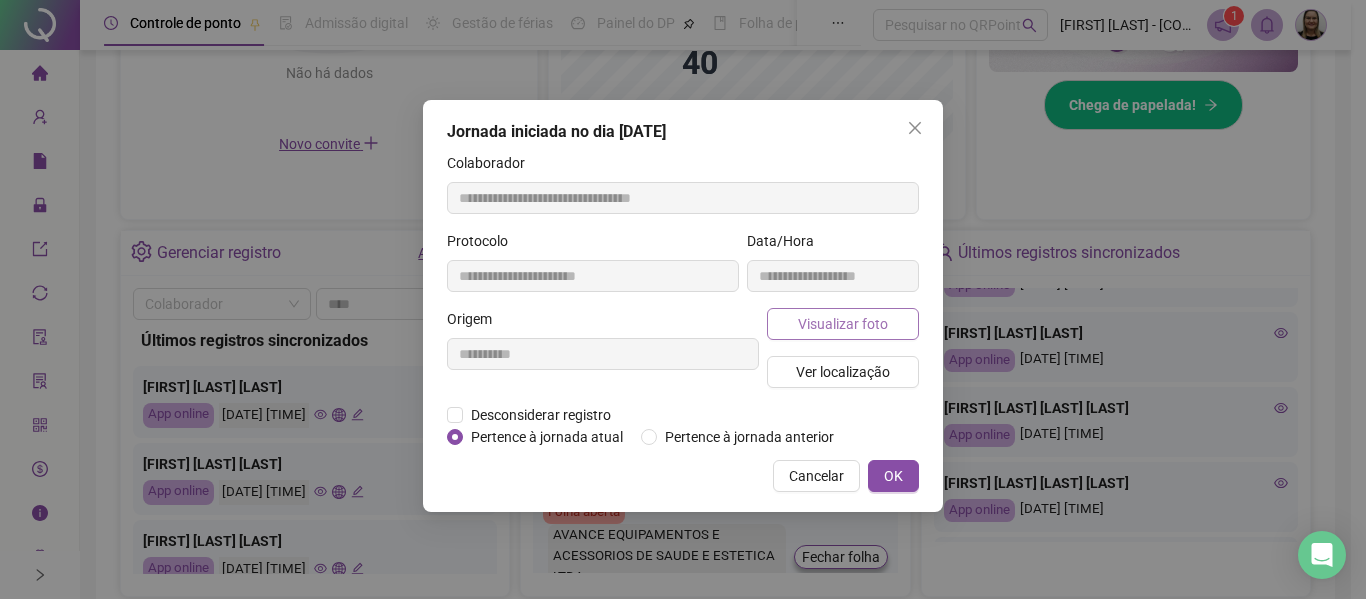 click on "Visualizar foto" at bounding box center (843, 324) 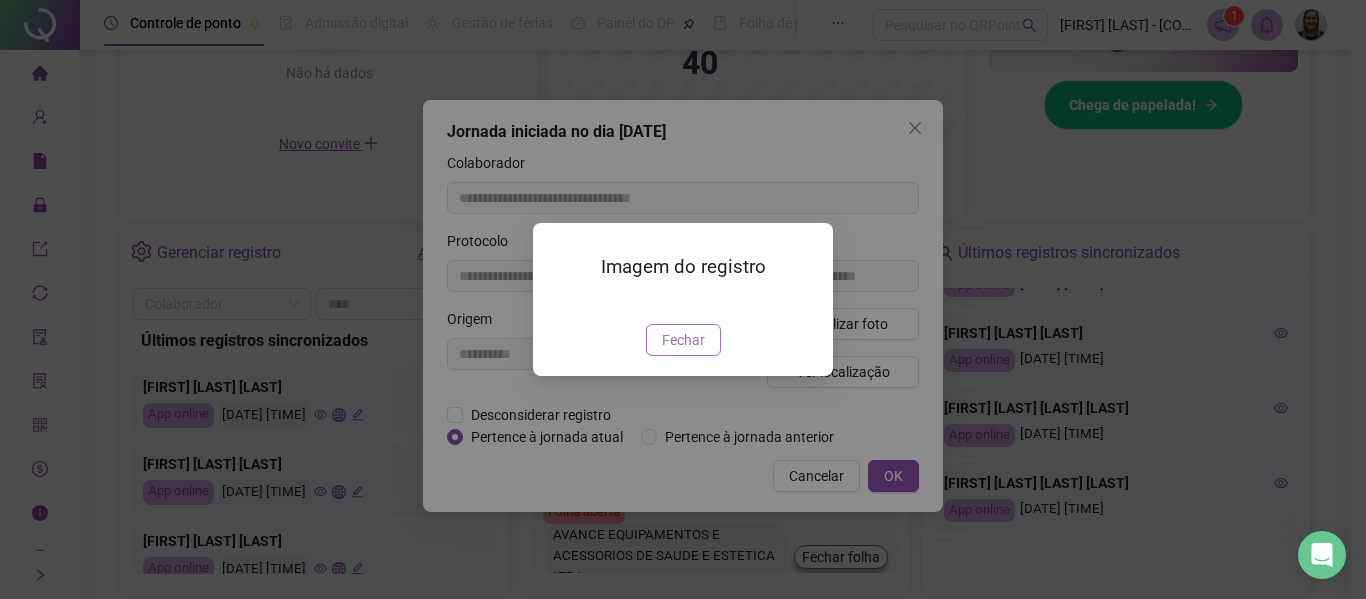 click on "Fechar" at bounding box center (683, 340) 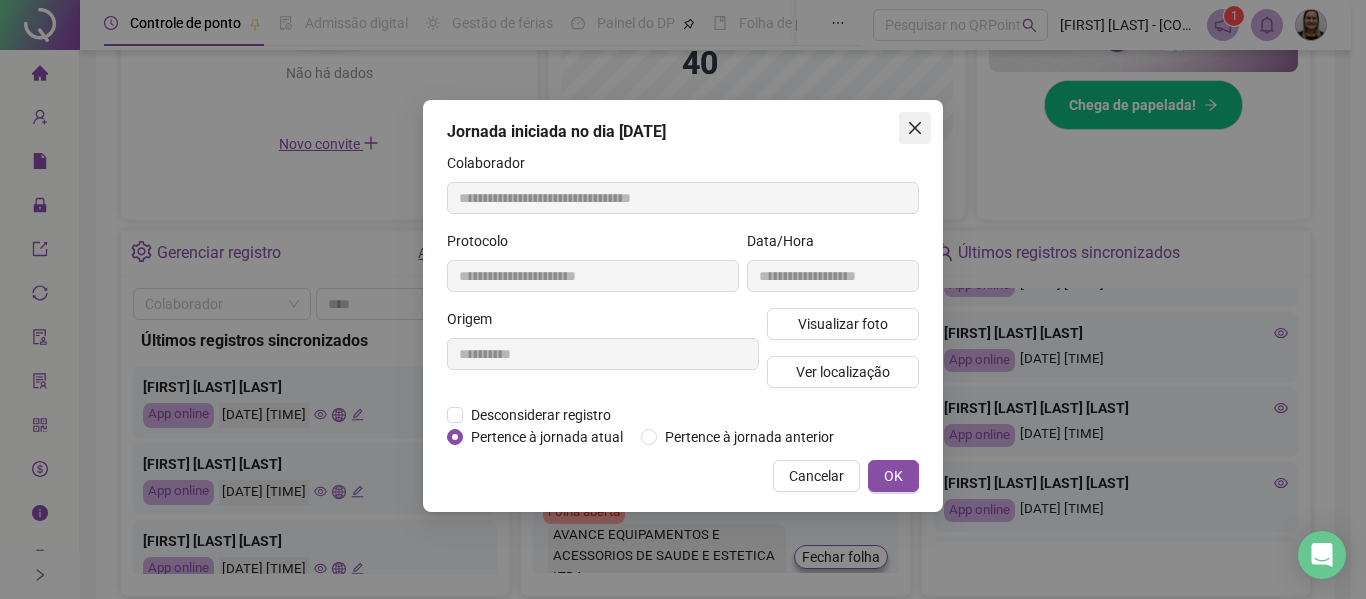 click at bounding box center [915, 128] 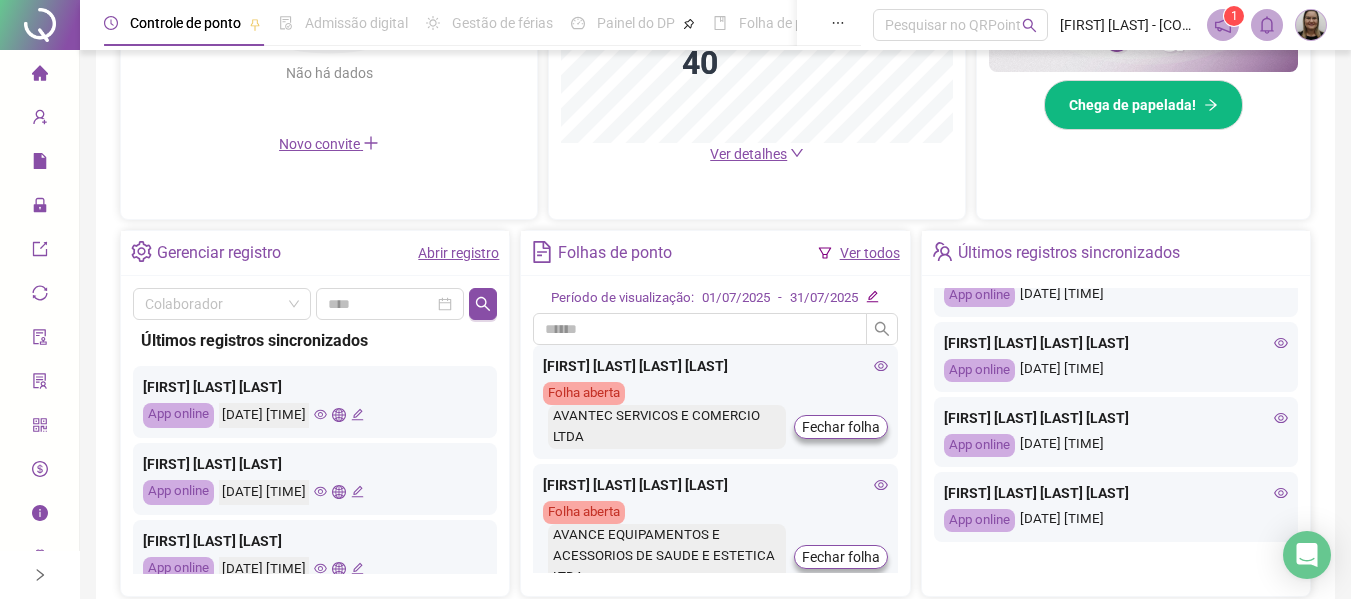 scroll, scrollTop: 300, scrollLeft: 0, axis: vertical 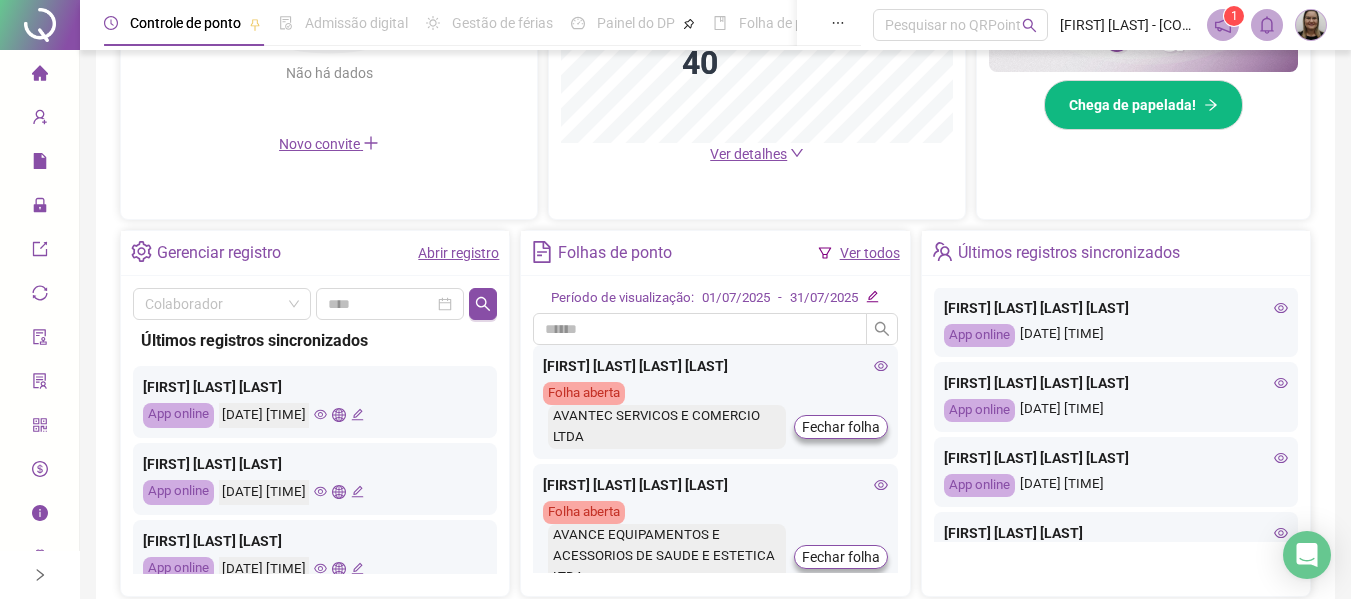 click 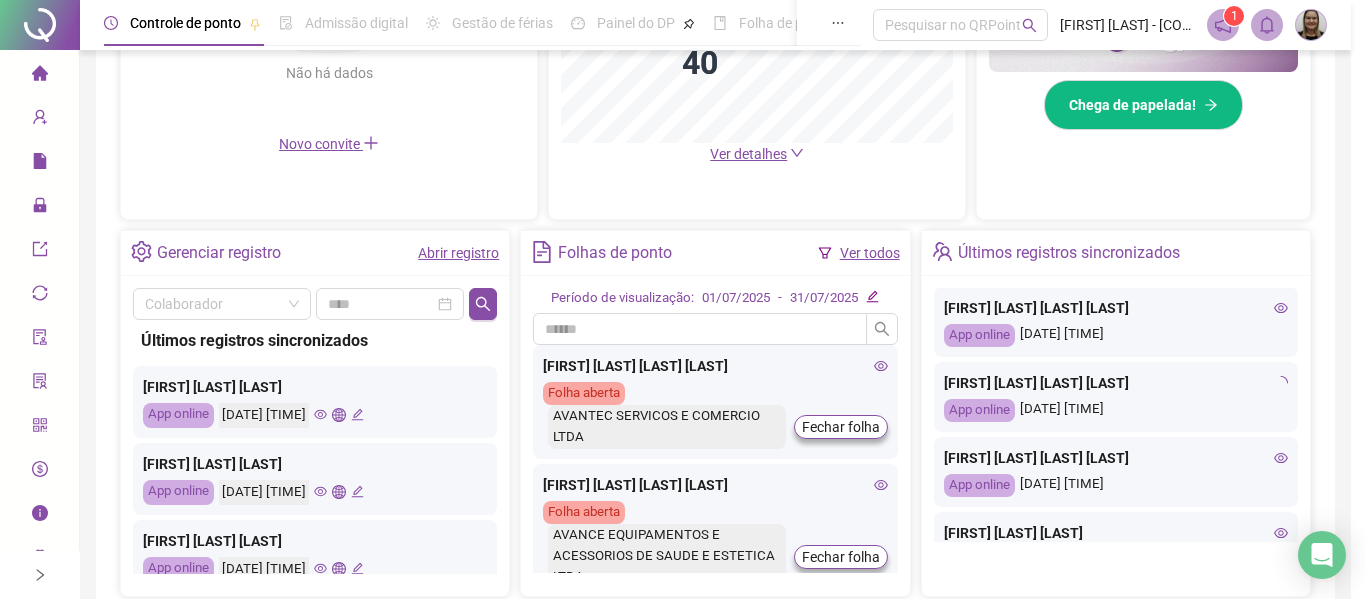 type on "**********" 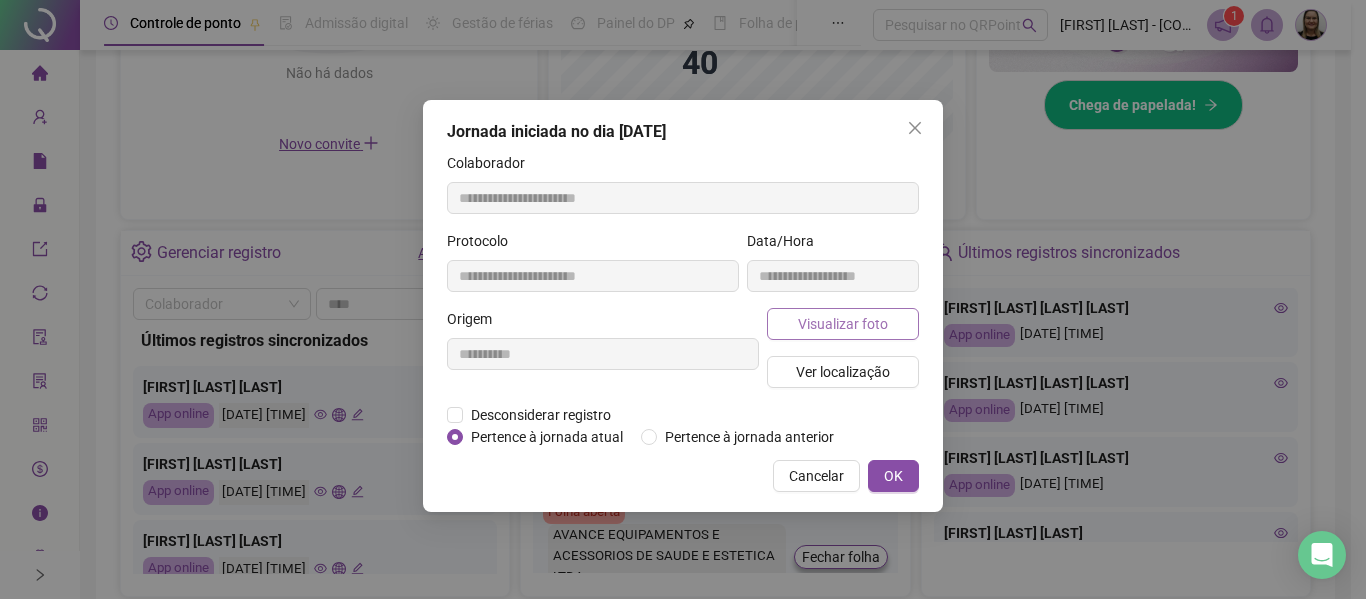 click on "Visualizar foto" at bounding box center [843, 324] 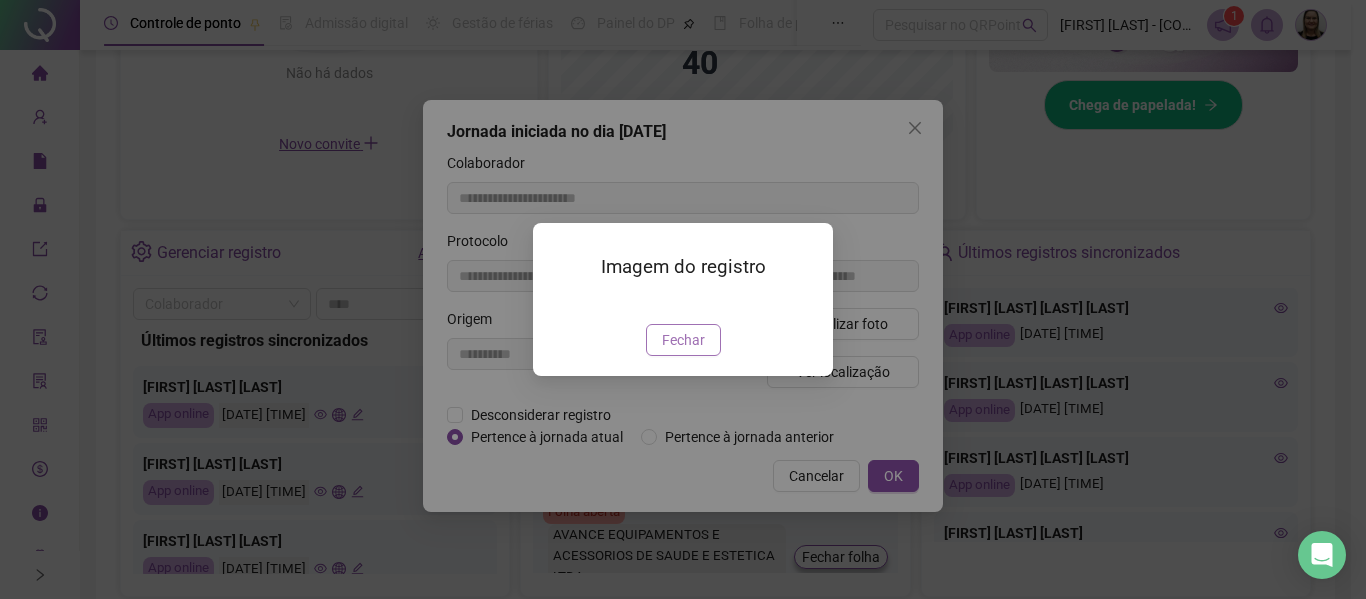 click on "Fechar" at bounding box center [683, 340] 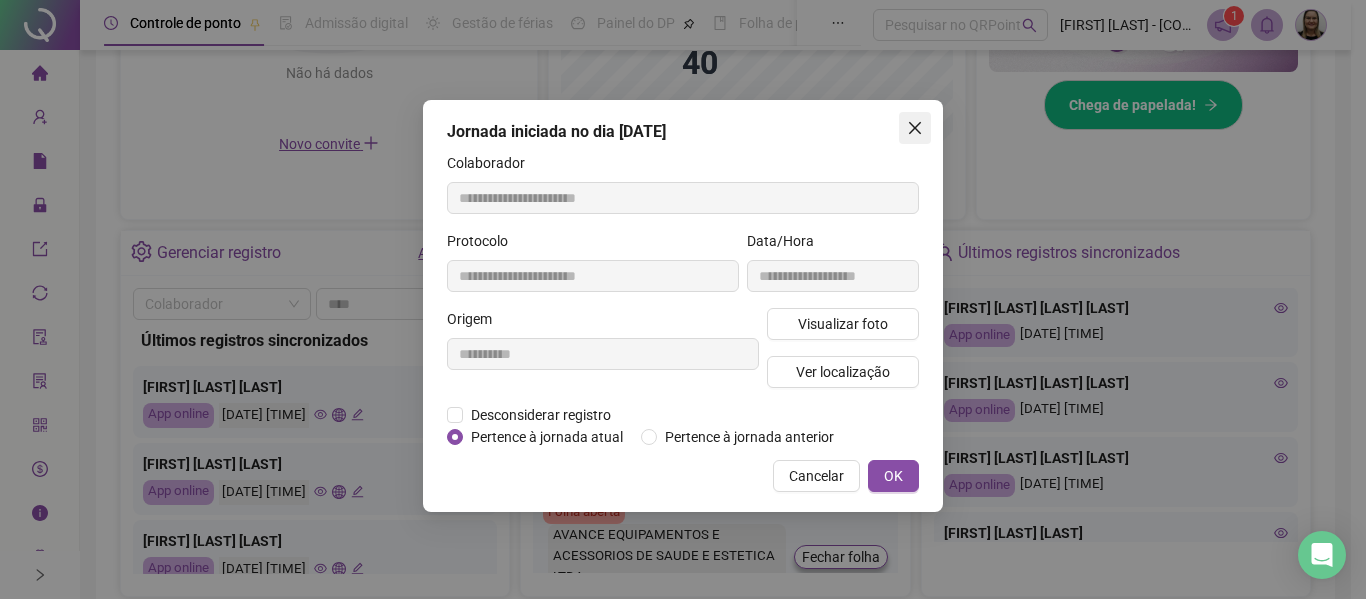 click 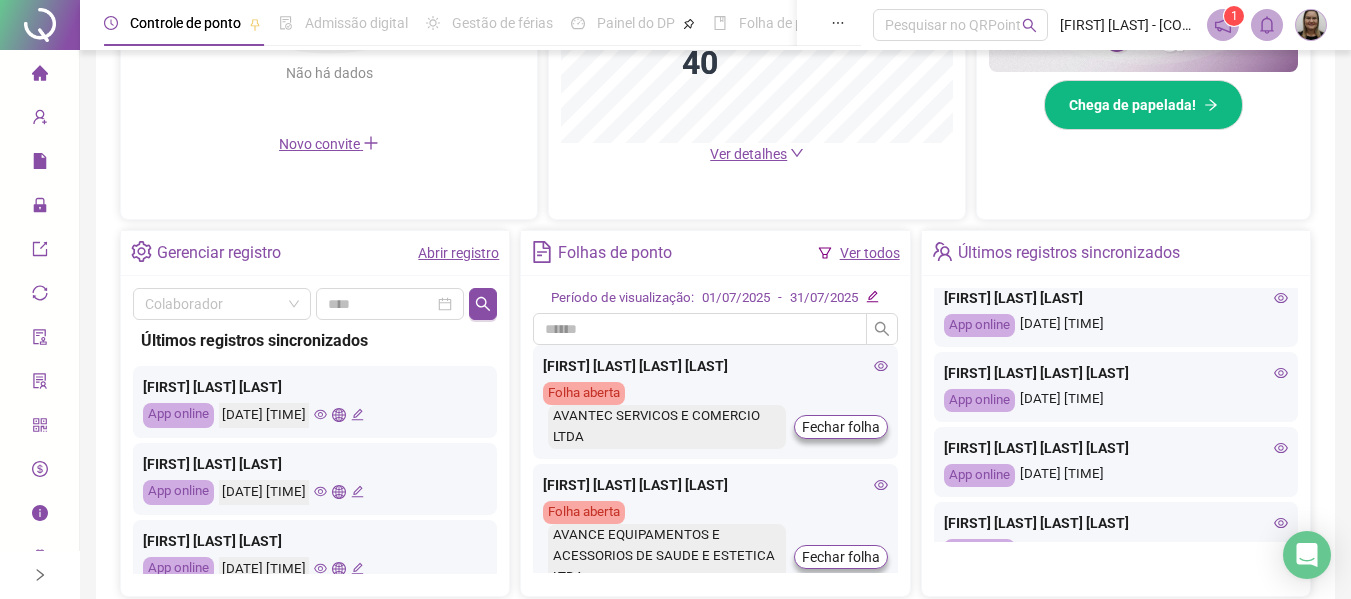 scroll, scrollTop: 200, scrollLeft: 0, axis: vertical 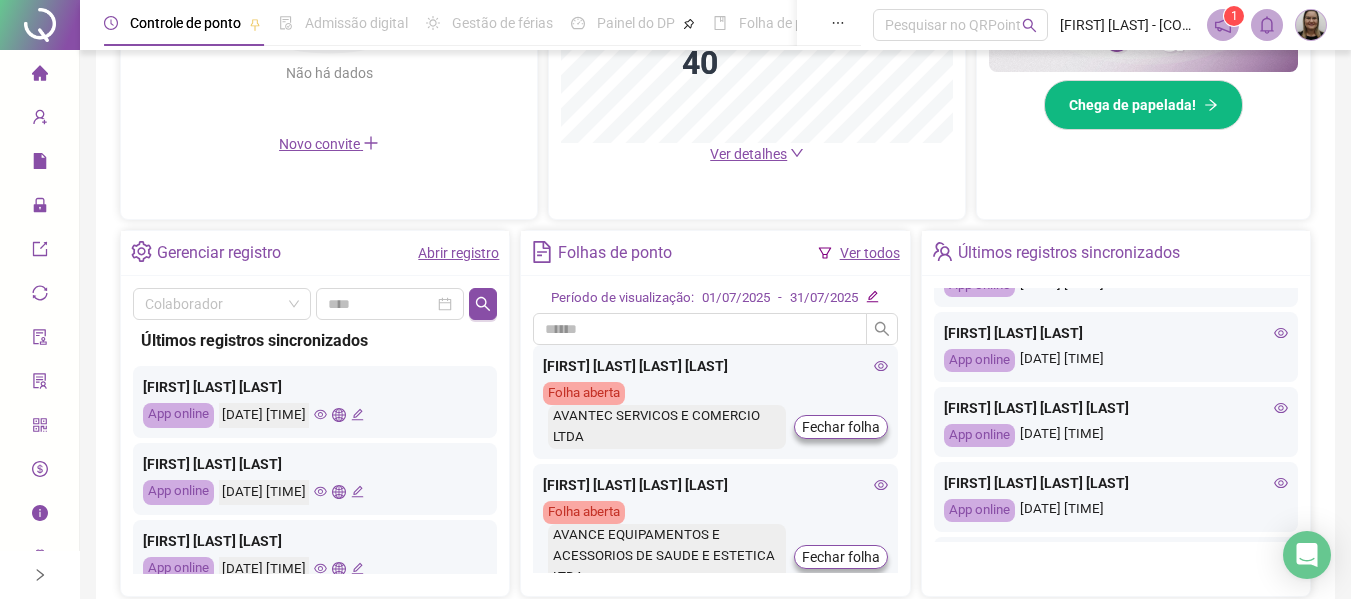click 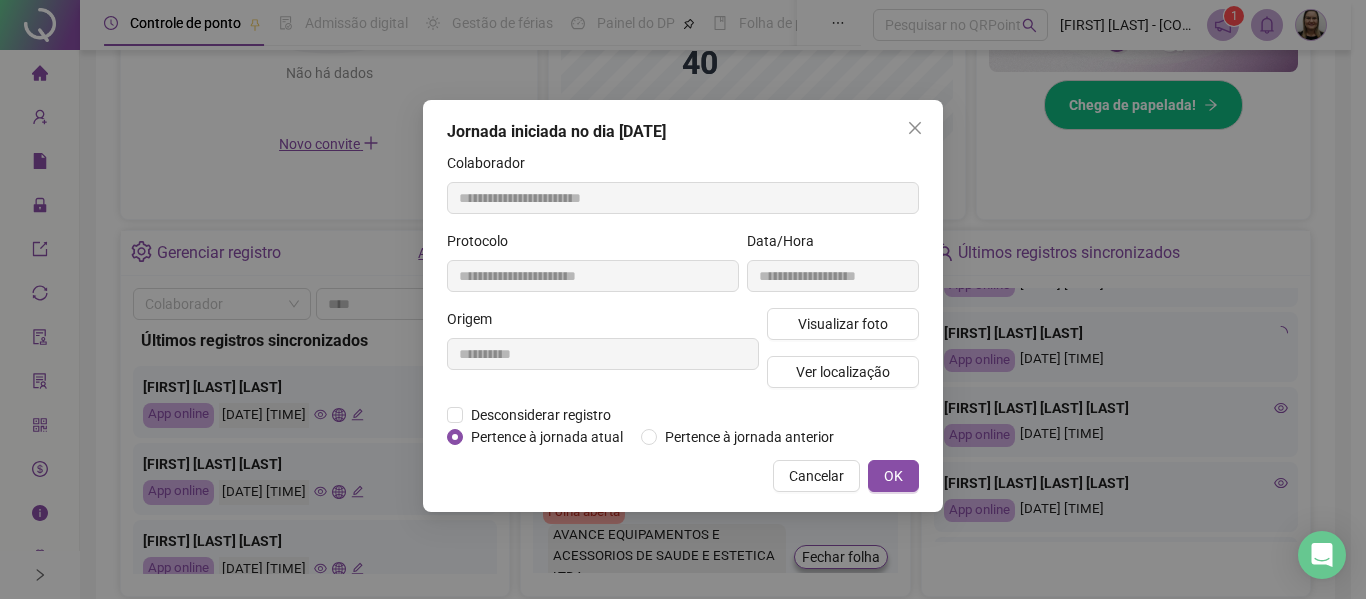 type on "**********" 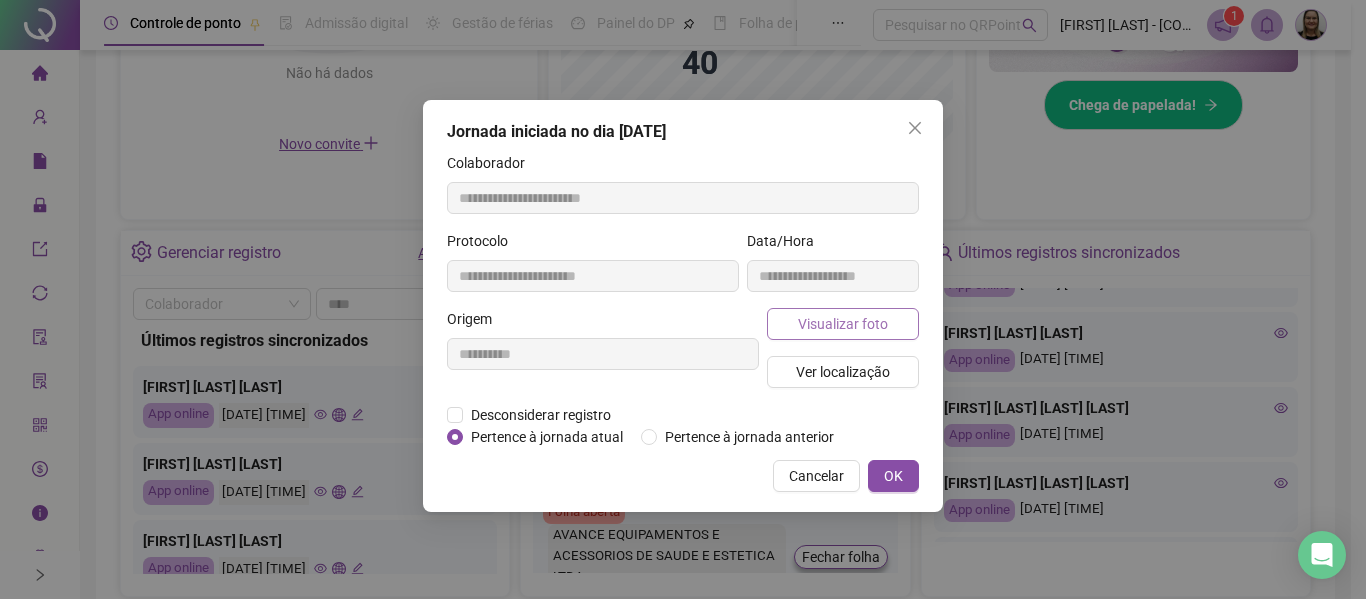 click on "Visualizar foto" at bounding box center [843, 324] 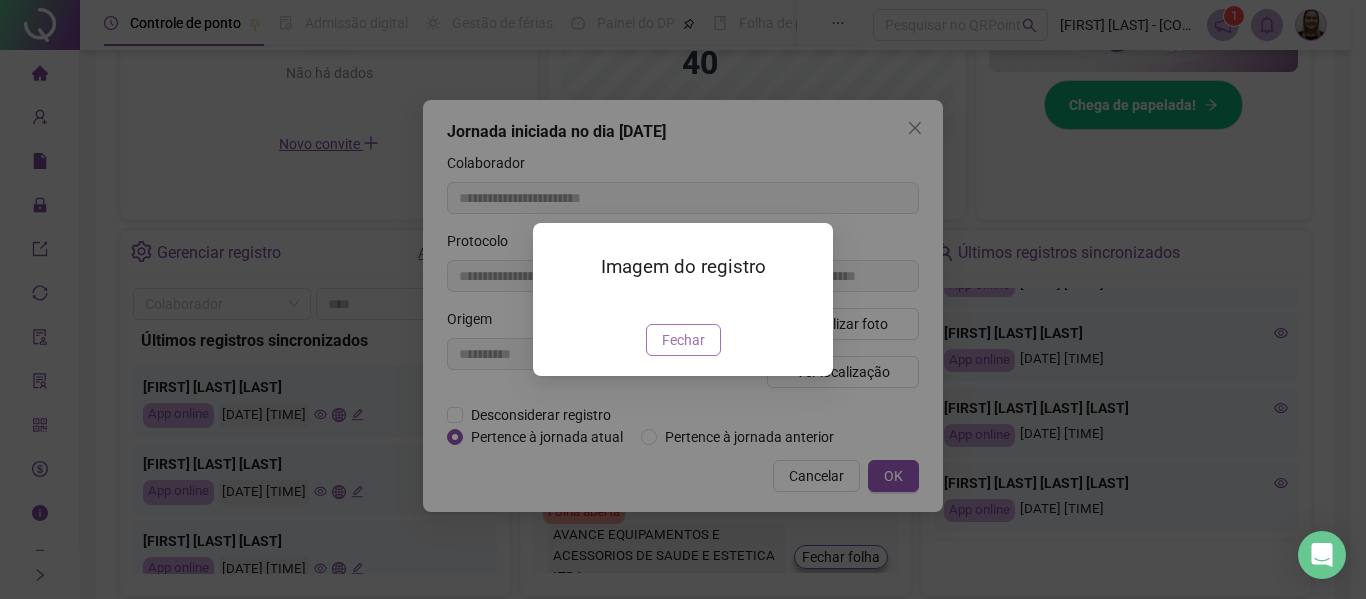click on "Fechar" at bounding box center (683, 340) 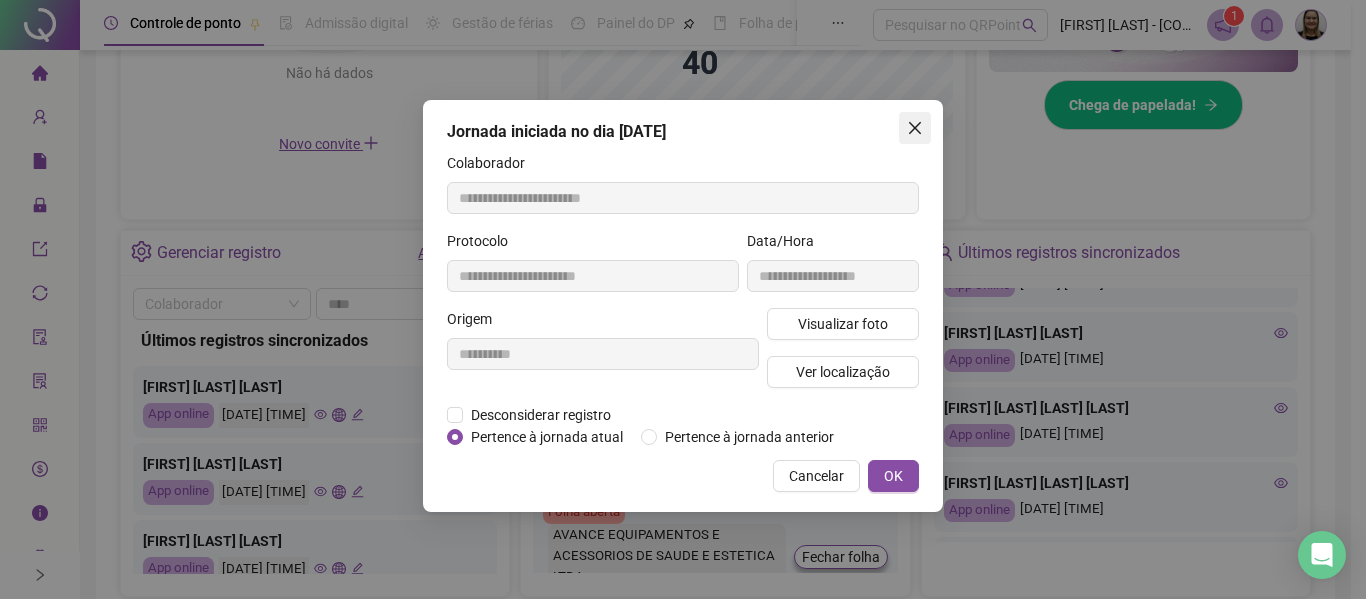 click 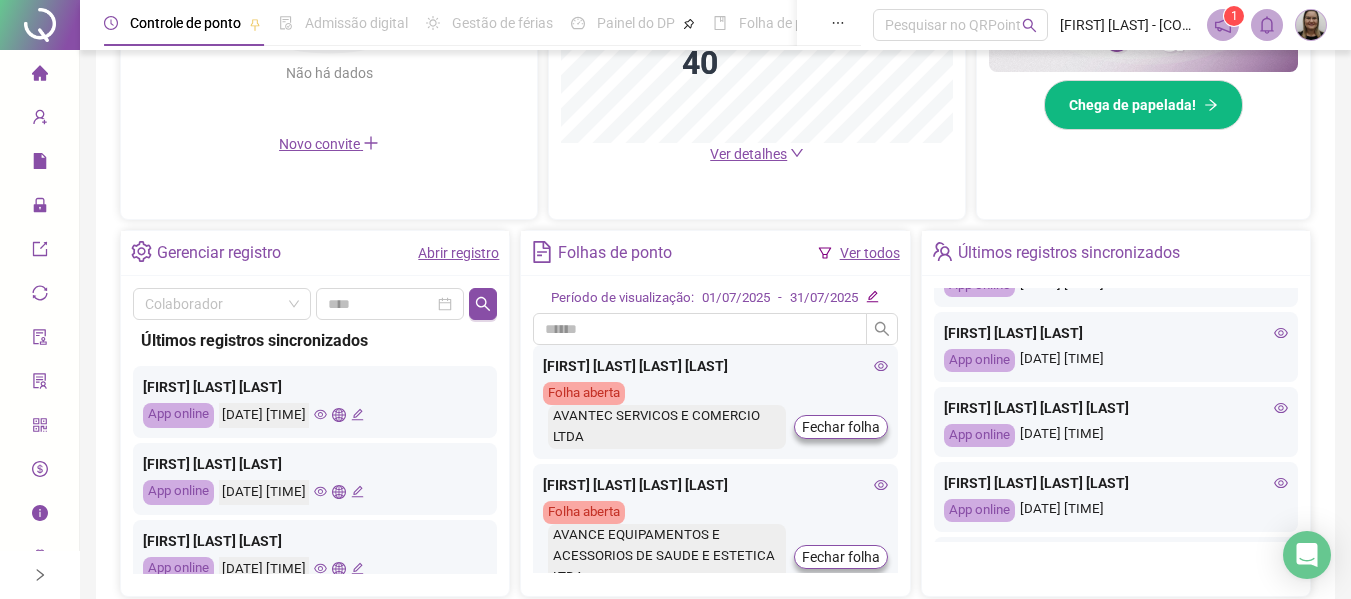 scroll, scrollTop: 100, scrollLeft: 0, axis: vertical 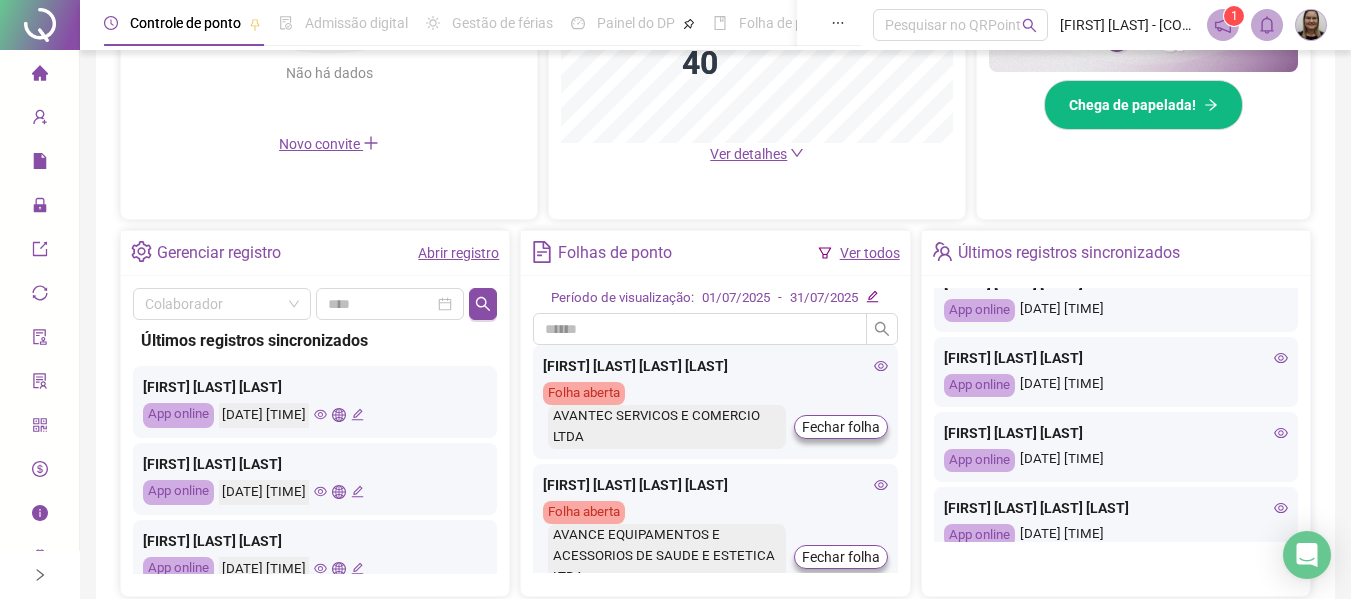 click 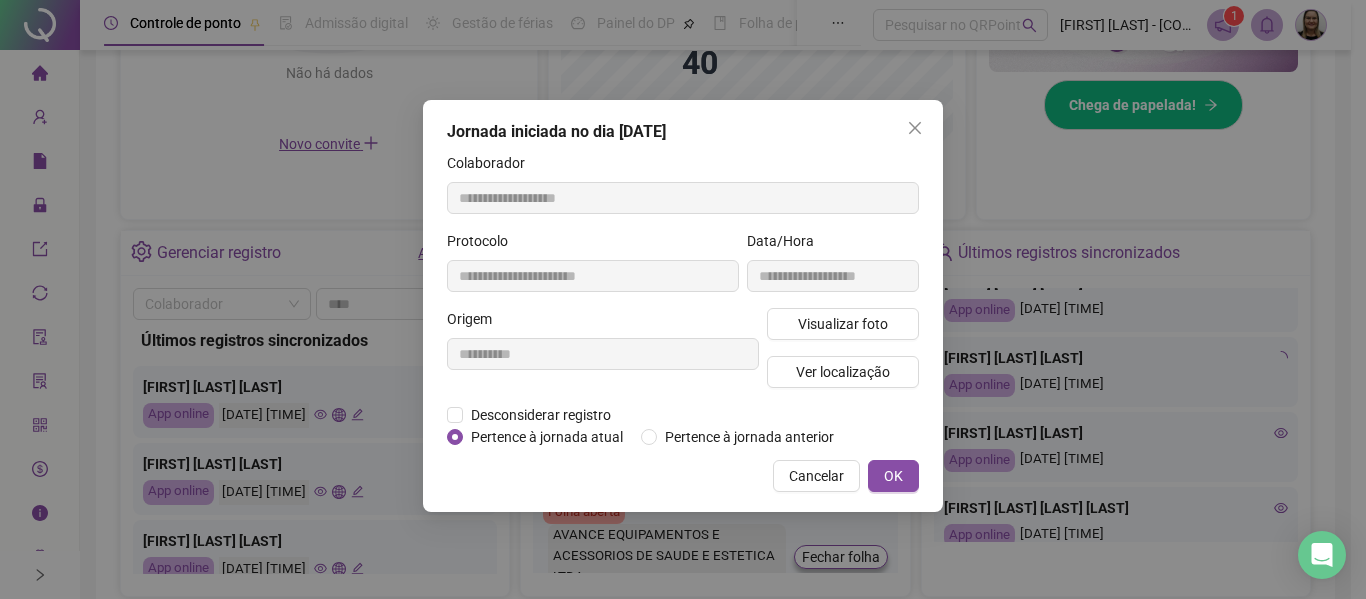 type on "**********" 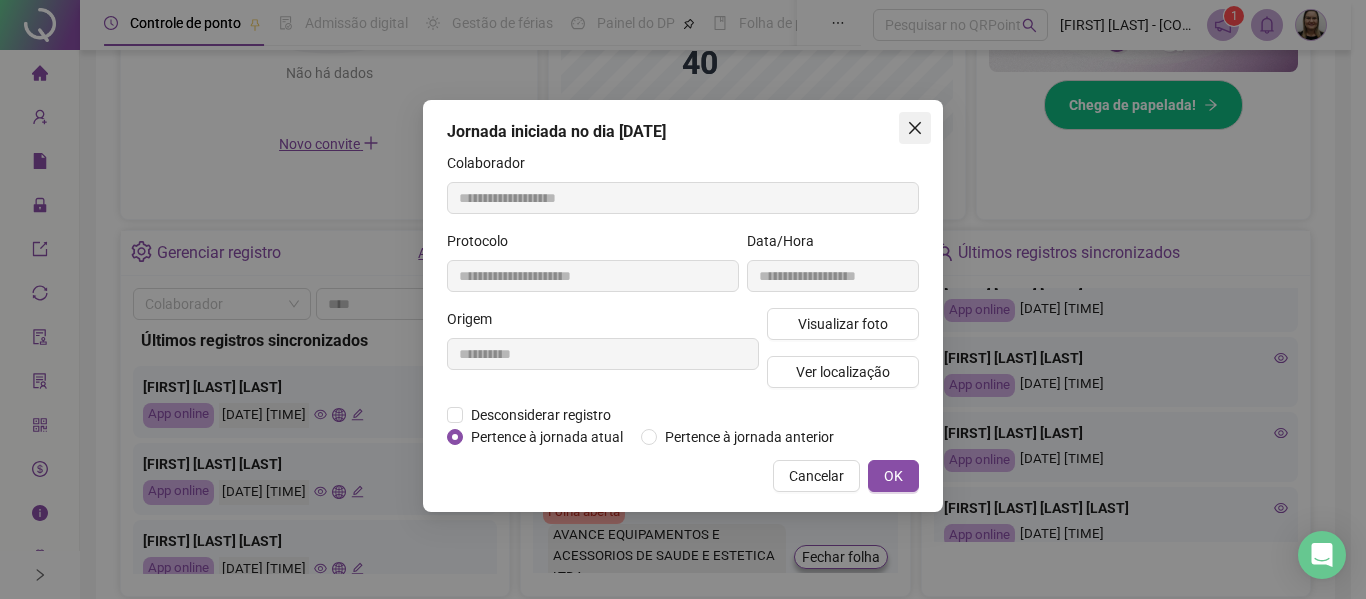 click 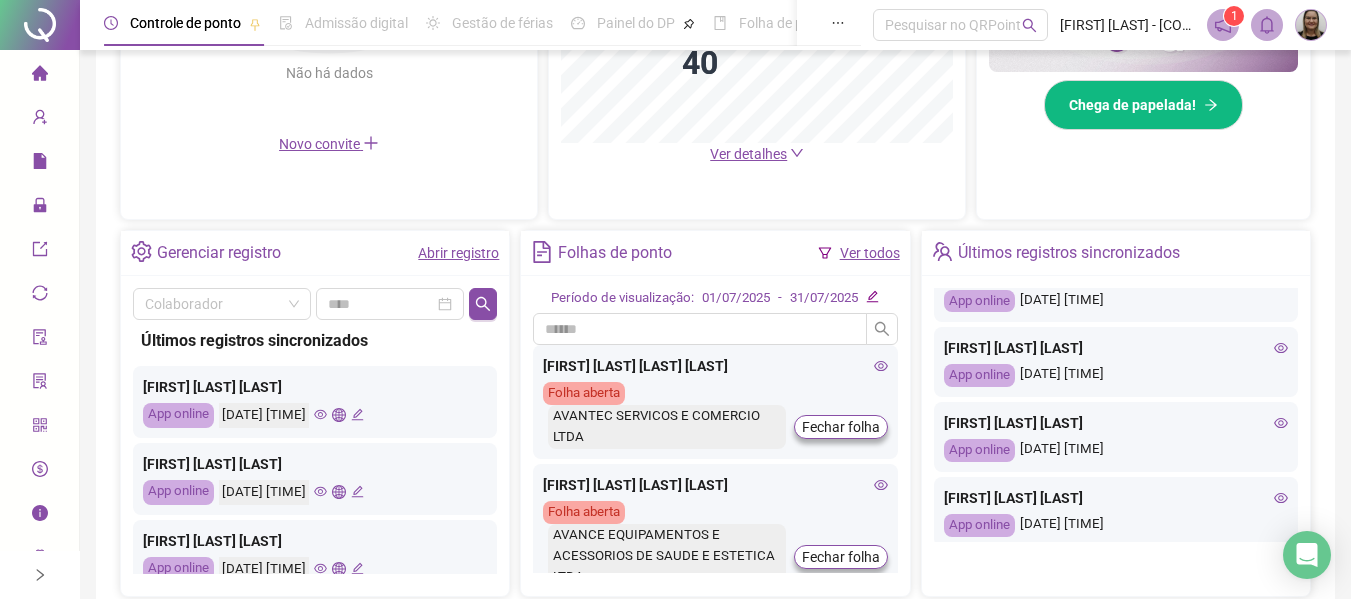scroll, scrollTop: 0, scrollLeft: 0, axis: both 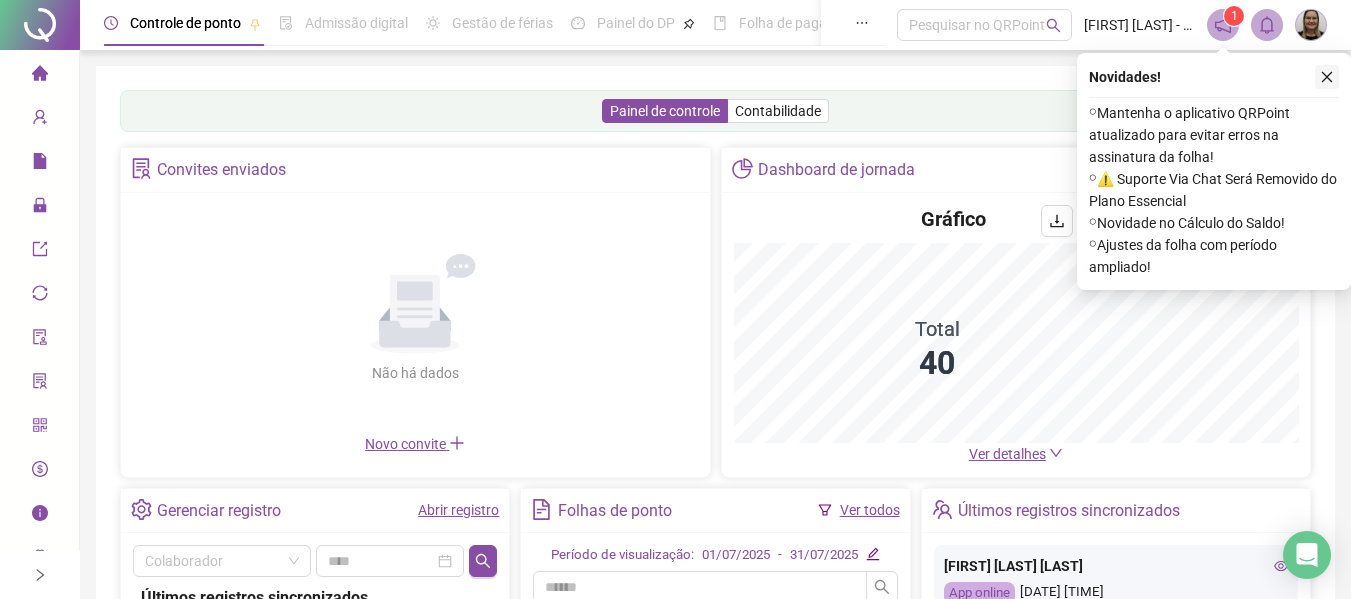 click at bounding box center (1327, 77) 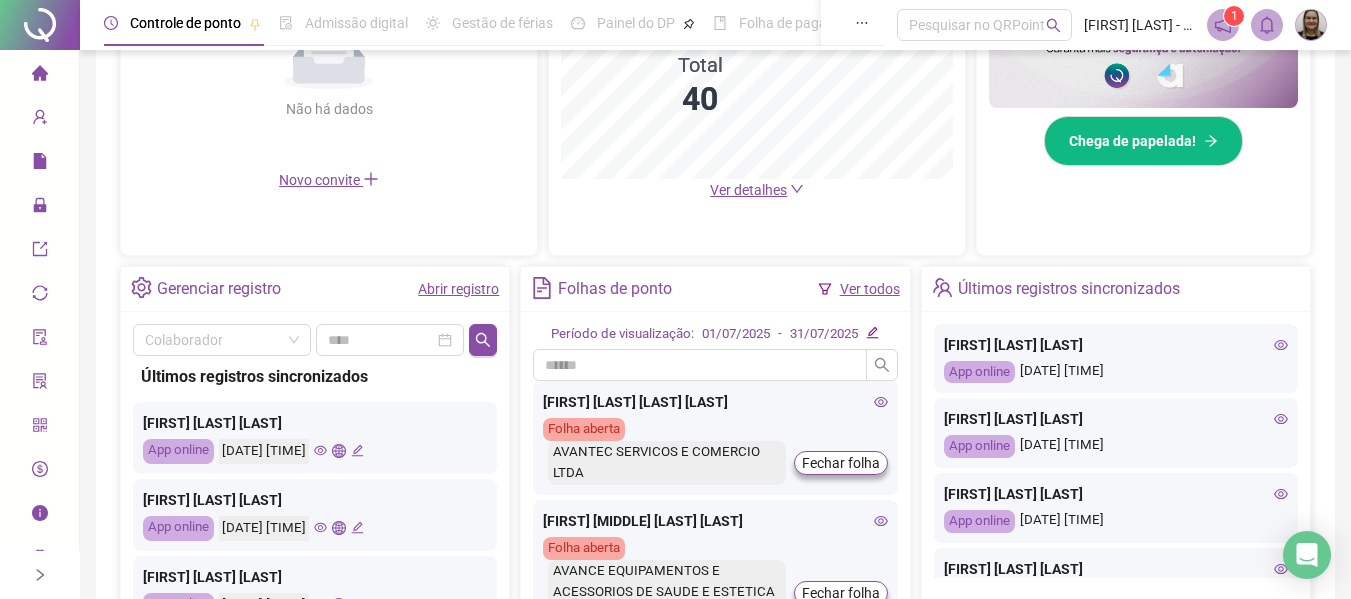 scroll, scrollTop: 595, scrollLeft: 0, axis: vertical 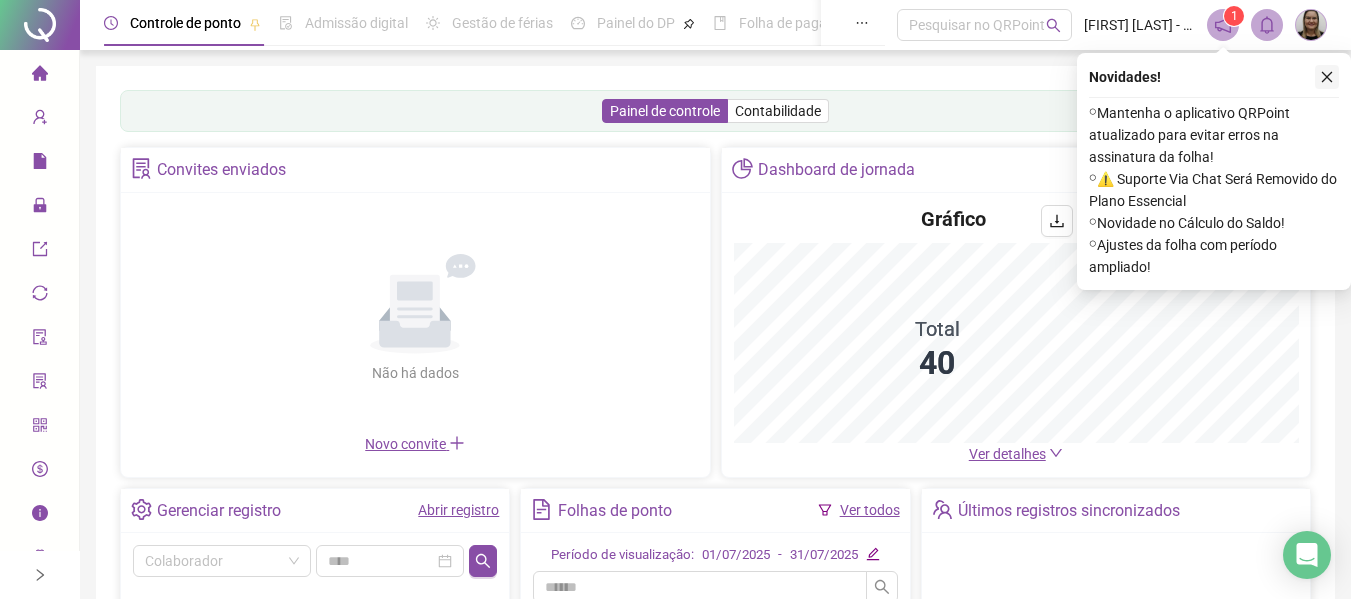 click 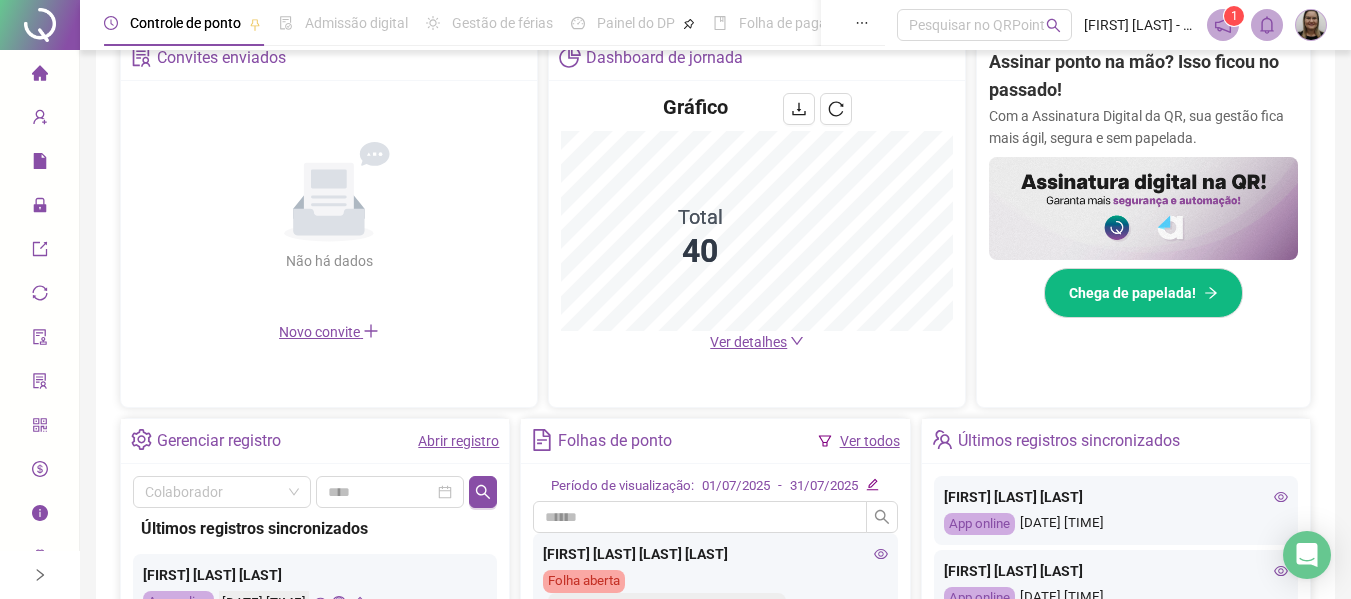 scroll, scrollTop: 500, scrollLeft: 0, axis: vertical 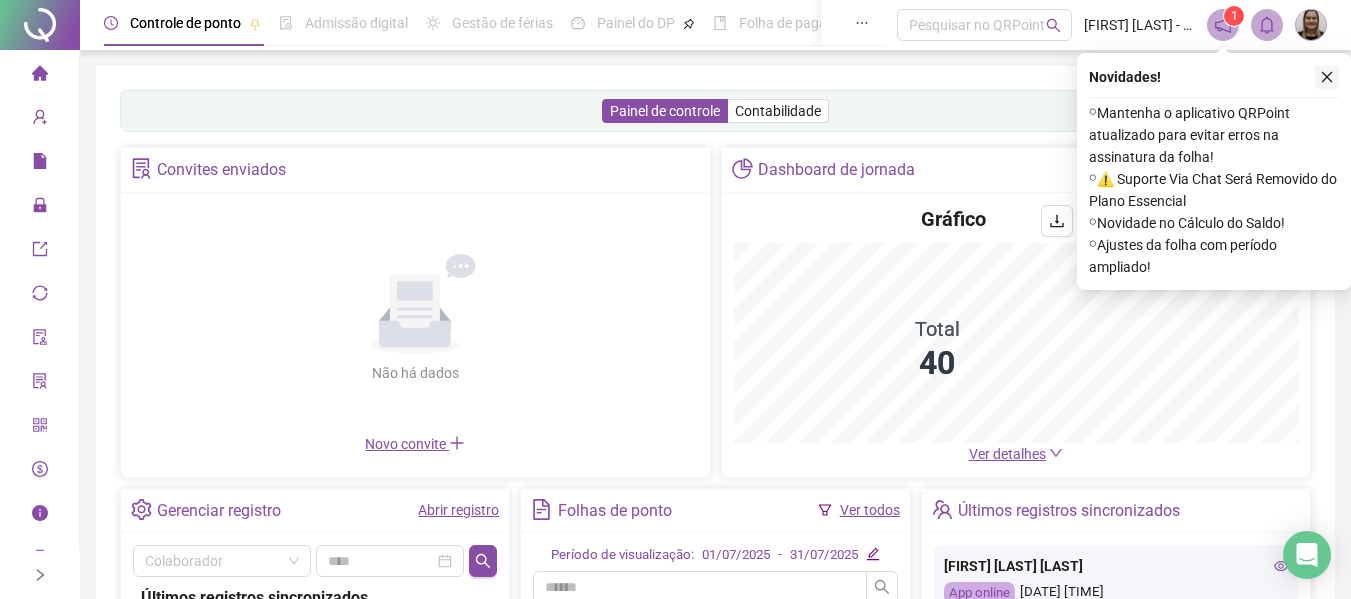 click 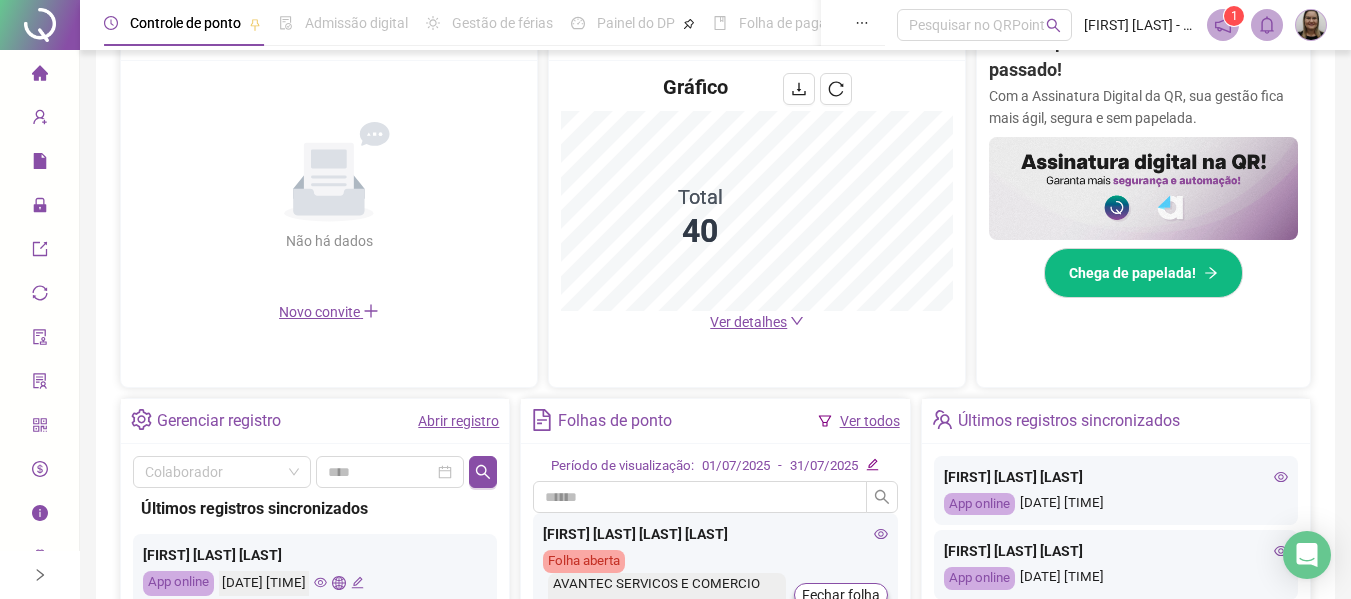 scroll, scrollTop: 400, scrollLeft: 0, axis: vertical 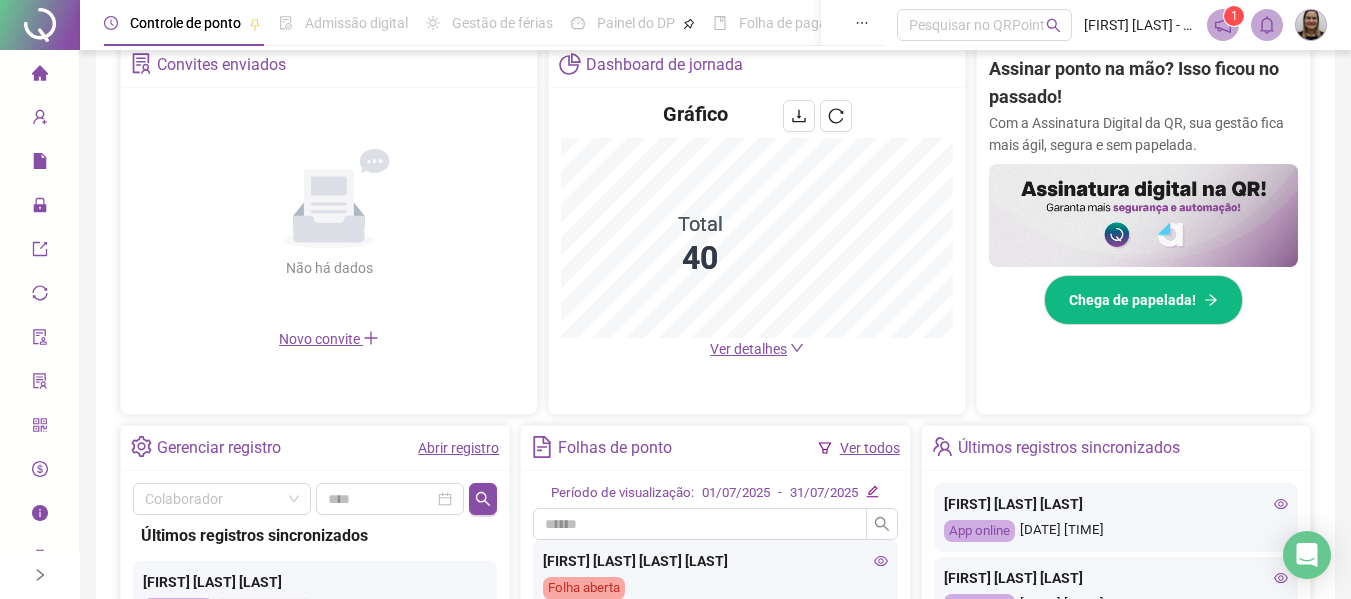 click on "Ver detalhes" at bounding box center [748, 349] 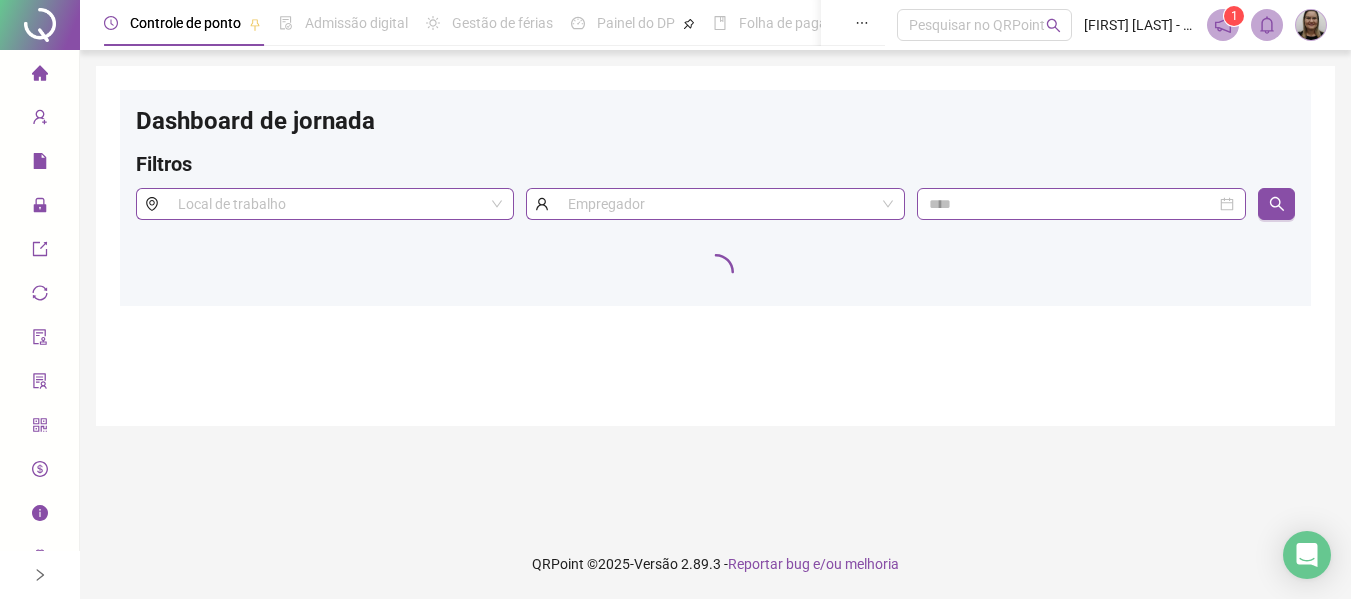 scroll, scrollTop: 0, scrollLeft: 0, axis: both 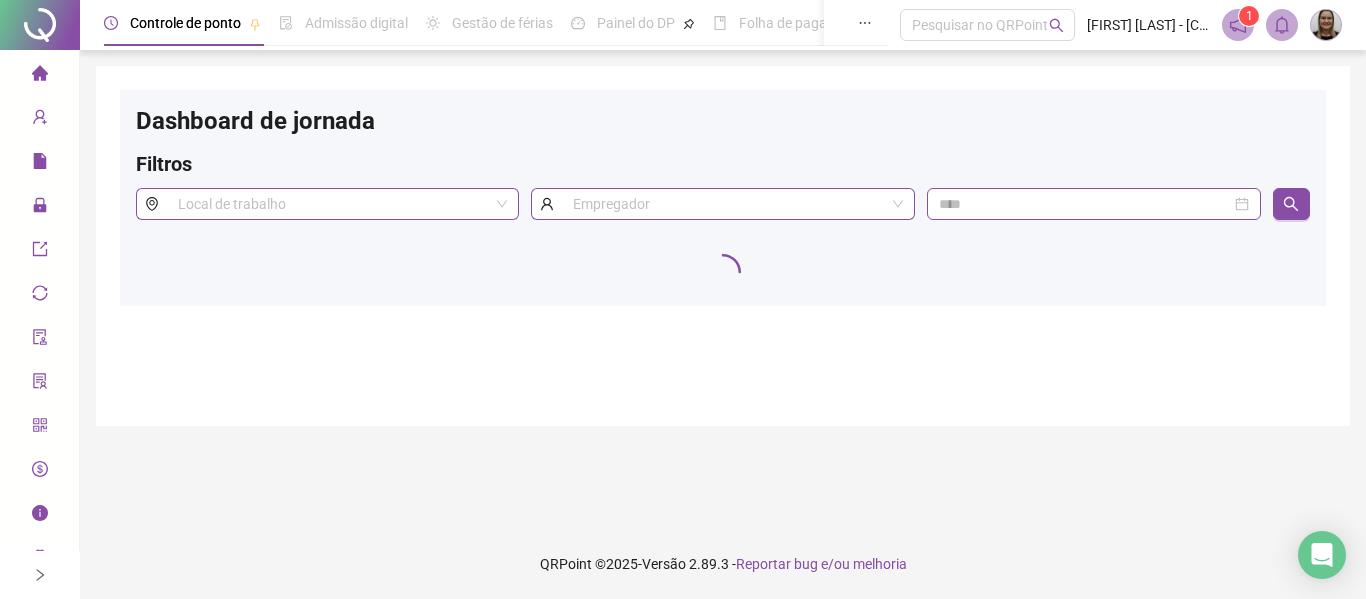click 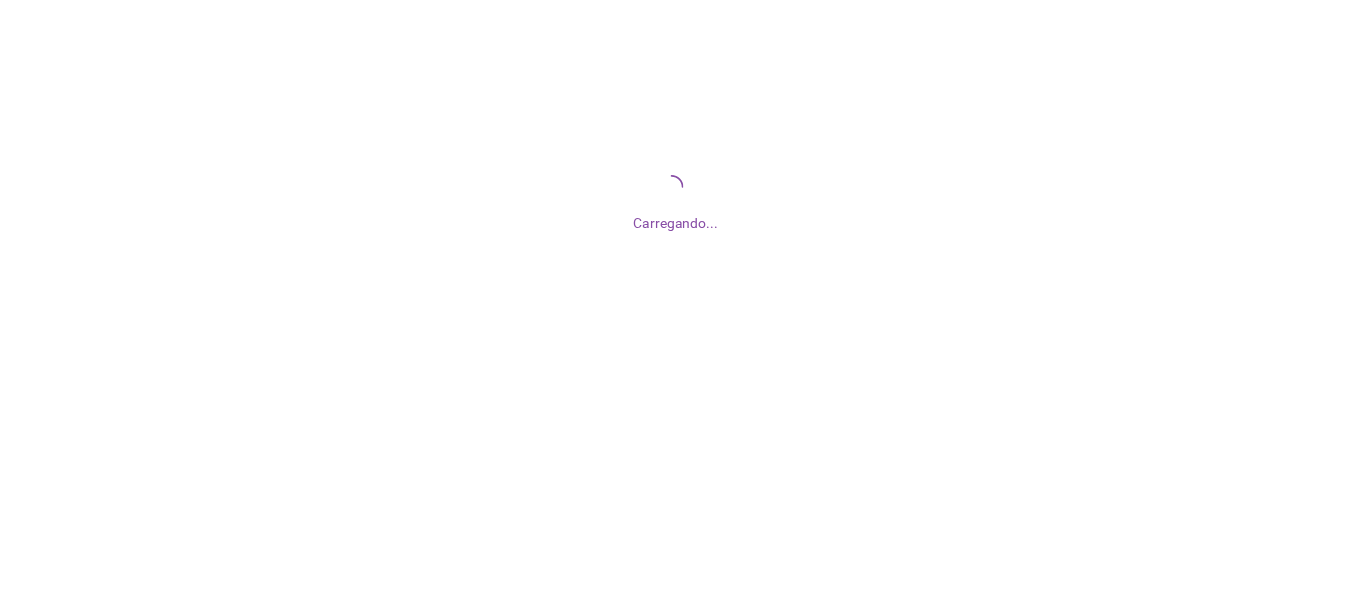 scroll, scrollTop: 0, scrollLeft: 0, axis: both 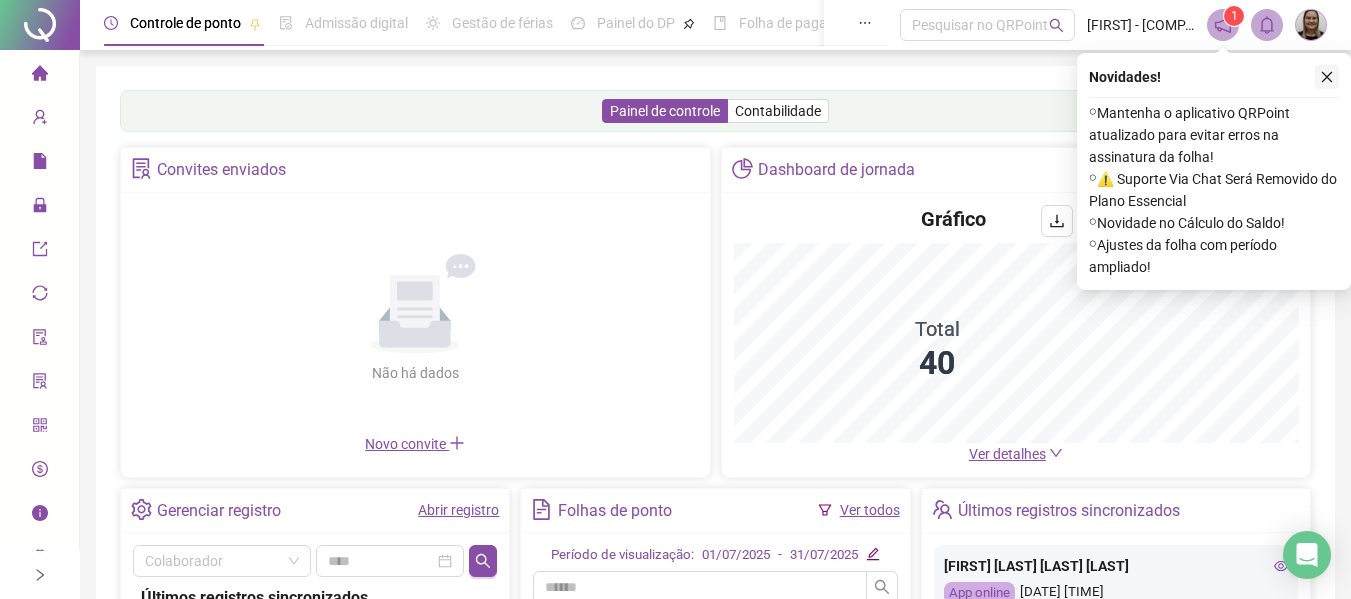 click 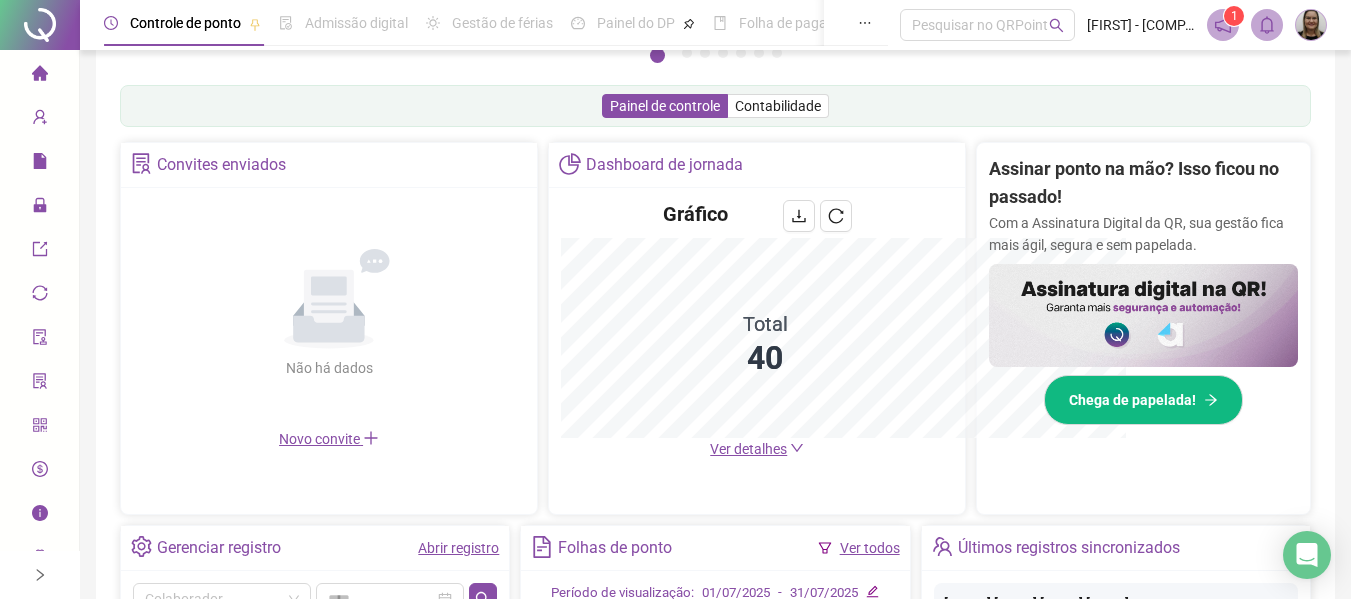scroll, scrollTop: 660, scrollLeft: 0, axis: vertical 